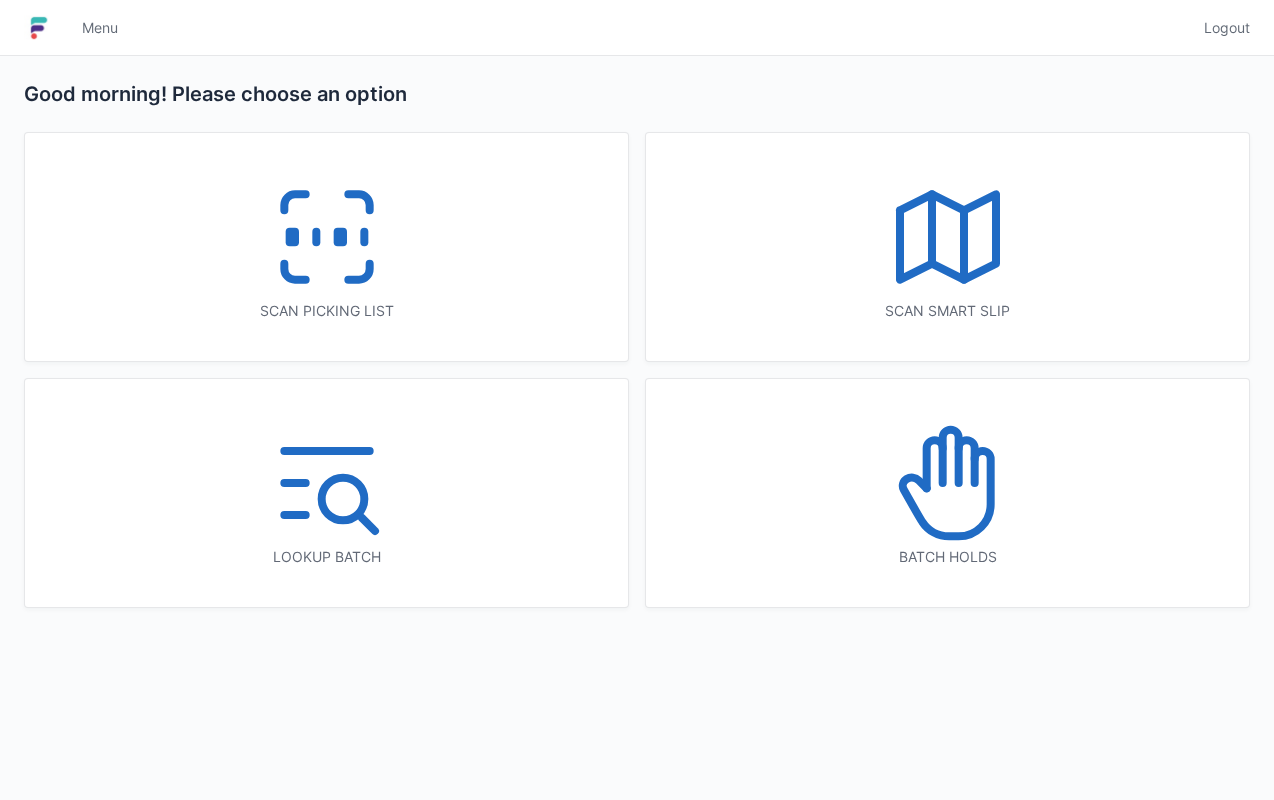 scroll, scrollTop: 0, scrollLeft: 0, axis: both 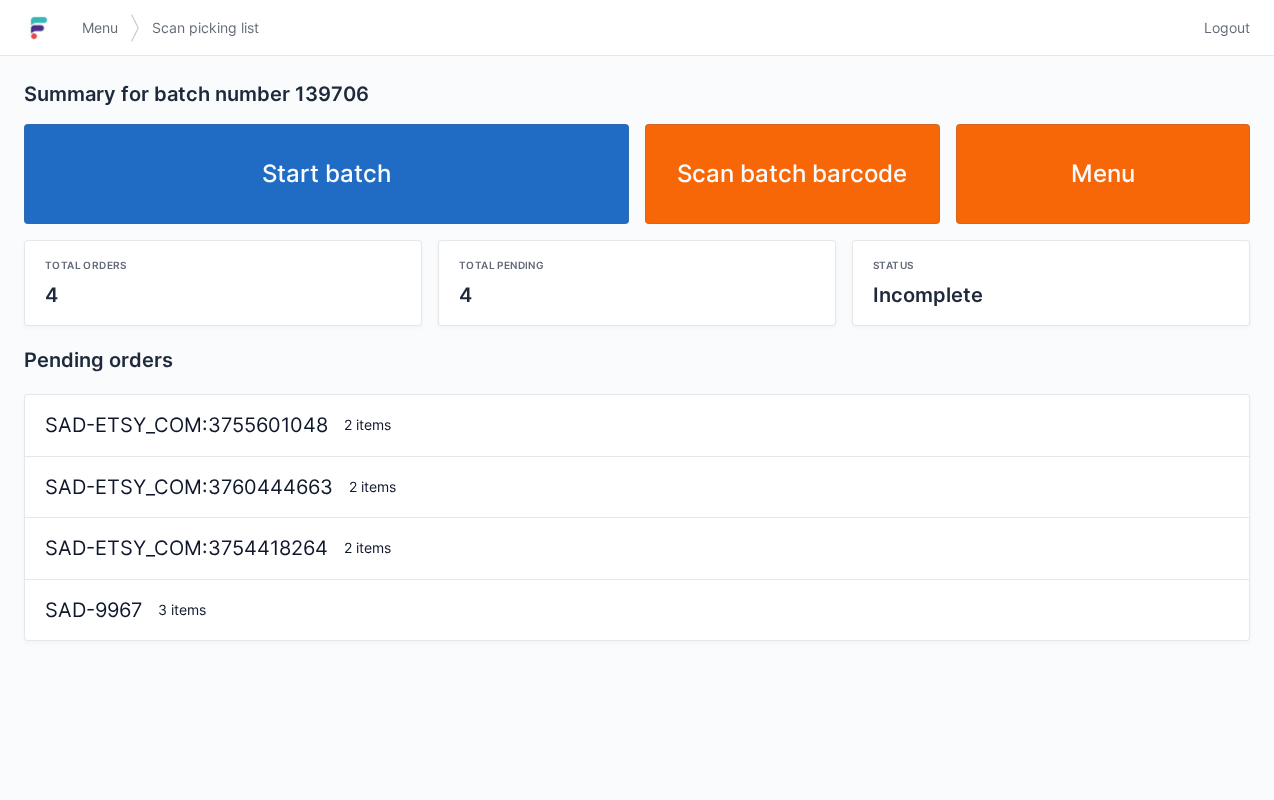 click on "Start batch" at bounding box center [326, 174] 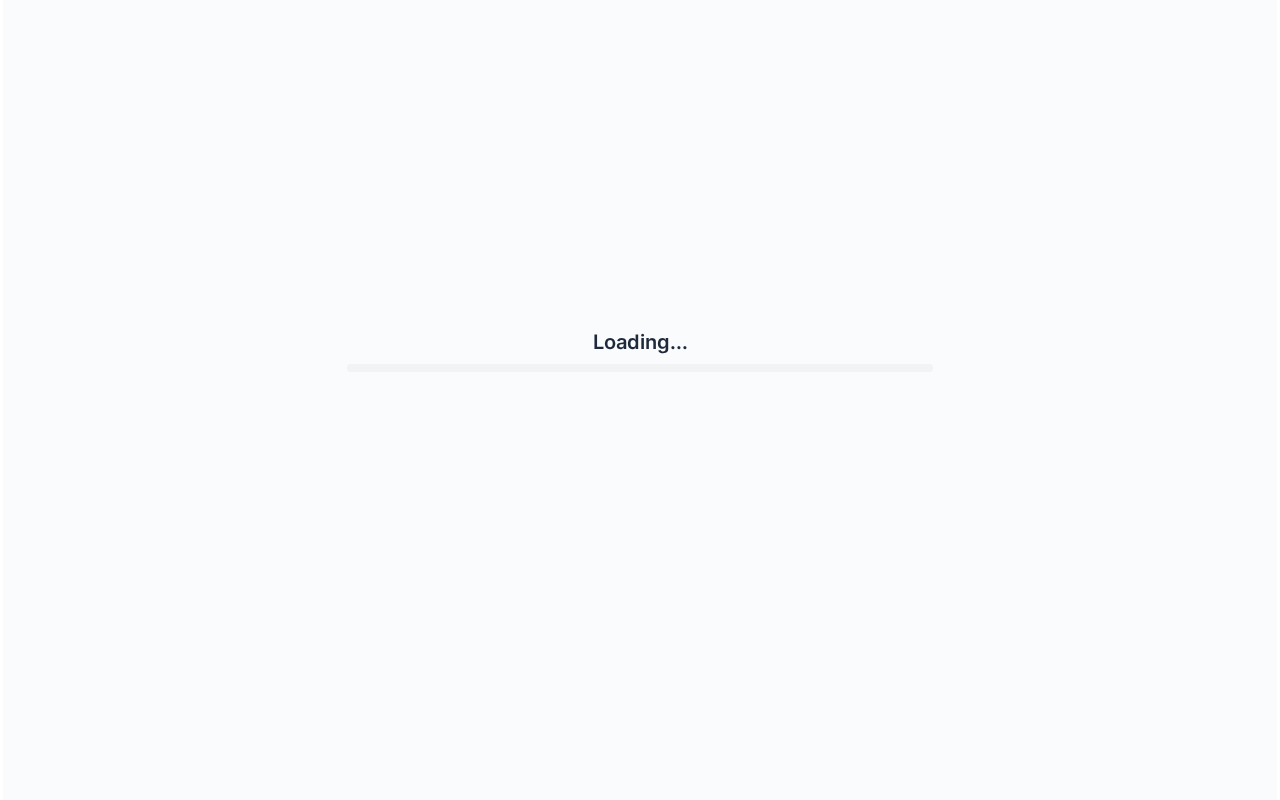 scroll, scrollTop: 0, scrollLeft: 0, axis: both 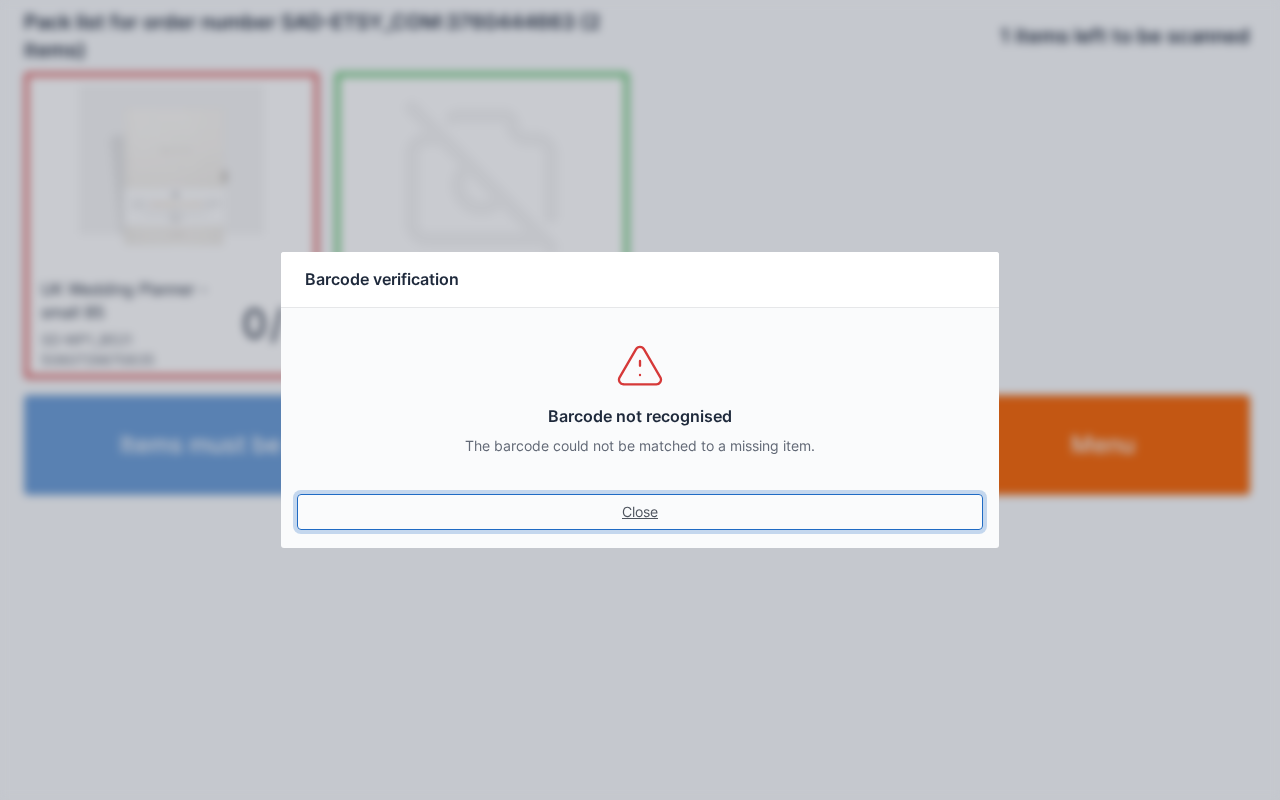 click on "Close" at bounding box center [640, 512] 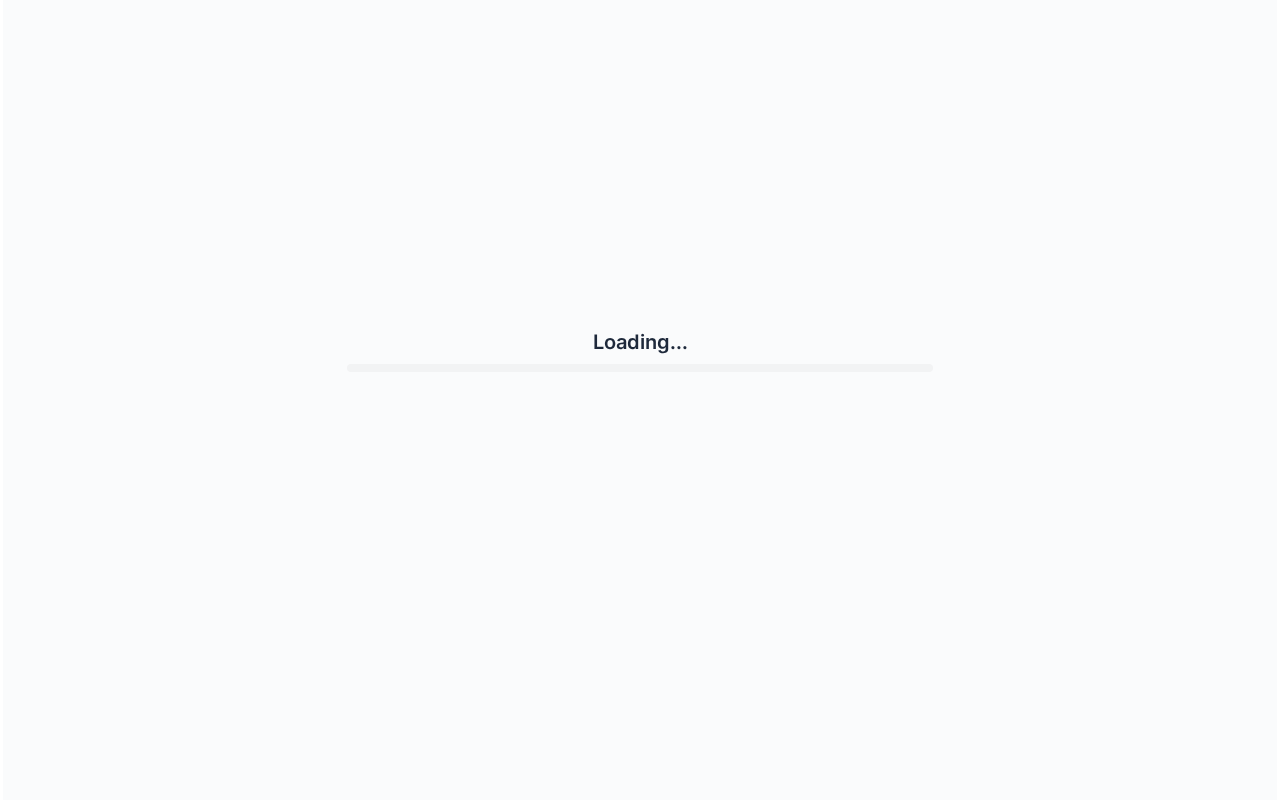 scroll, scrollTop: 0, scrollLeft: 0, axis: both 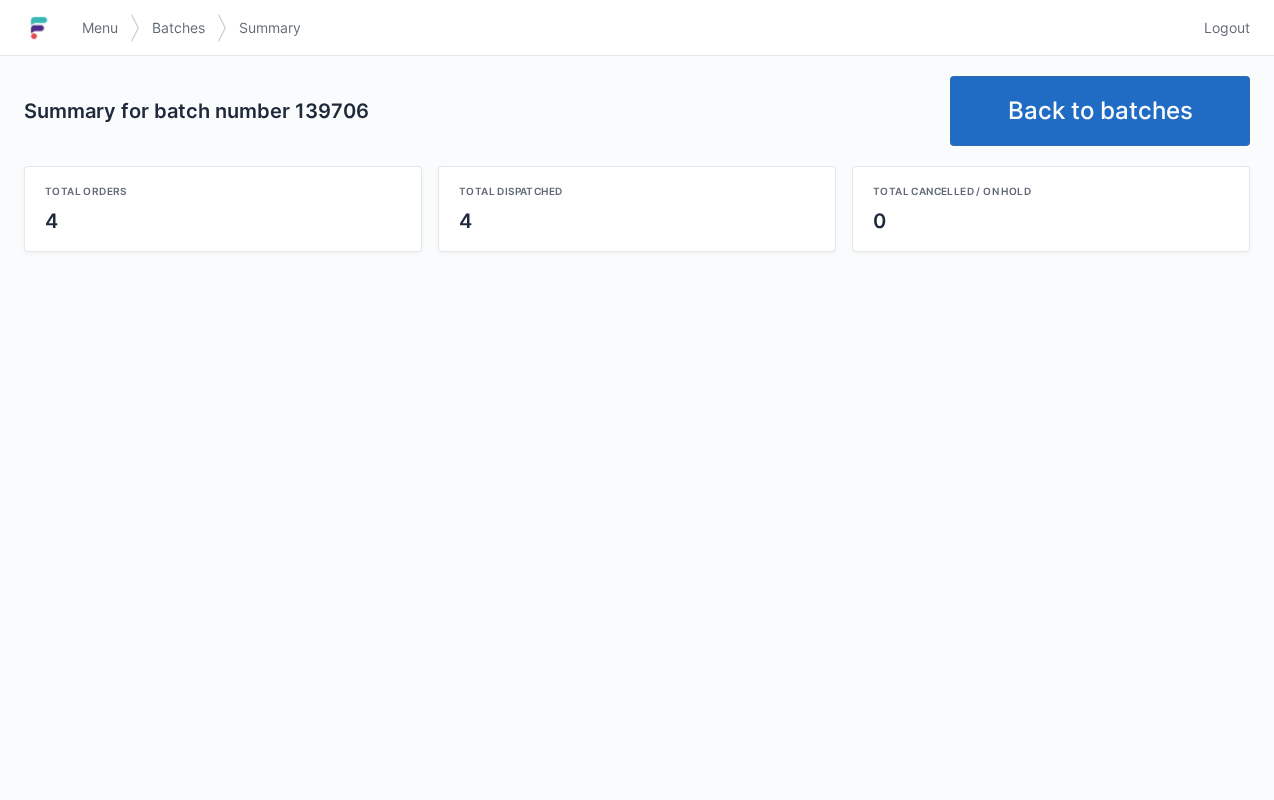 click on "Back to batches" at bounding box center (1100, 111) 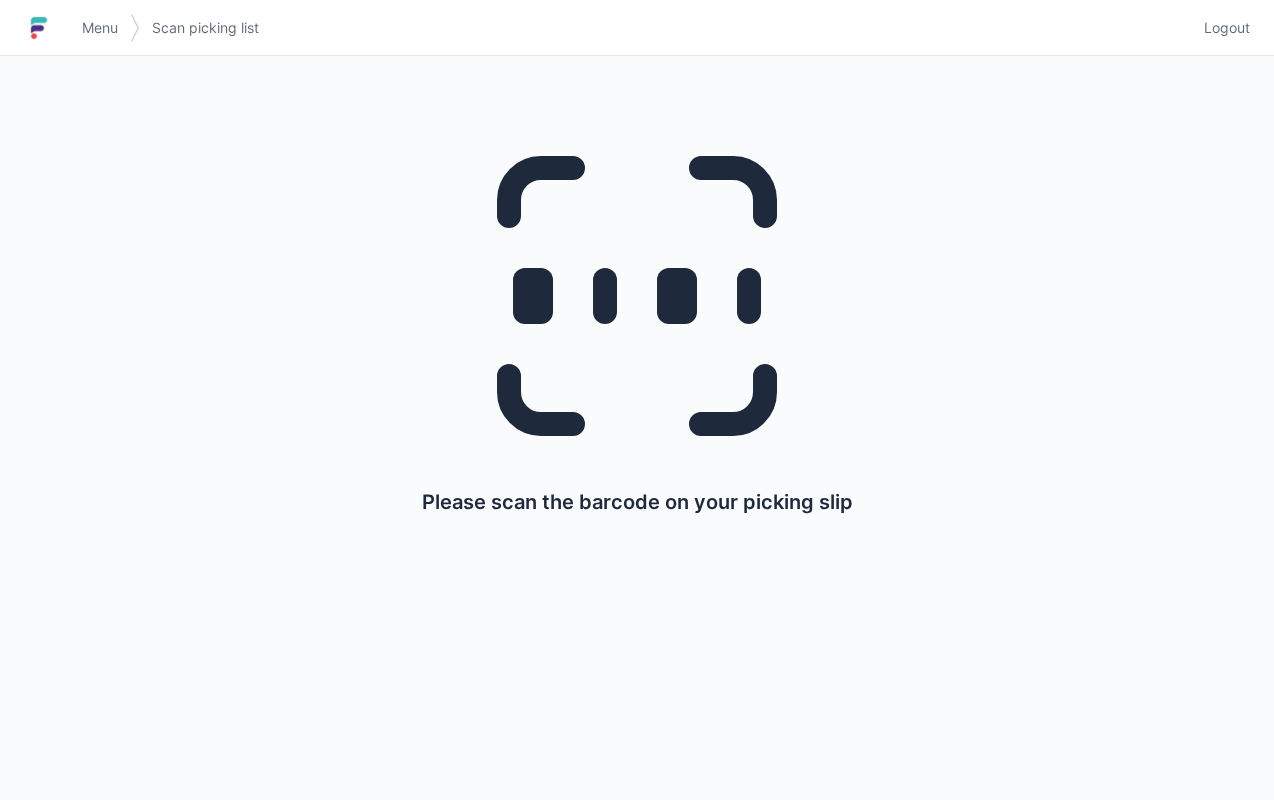 scroll, scrollTop: 0, scrollLeft: 0, axis: both 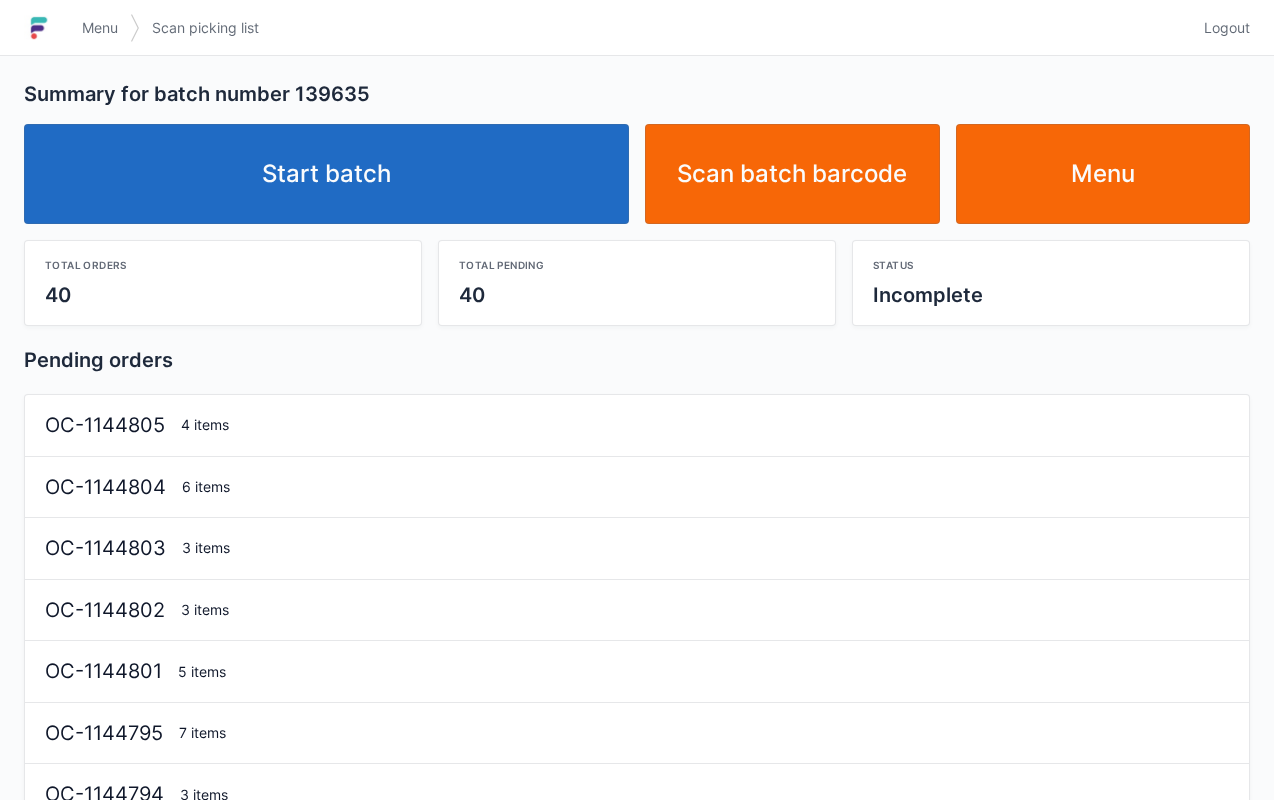 click on "Start batch" at bounding box center (326, 174) 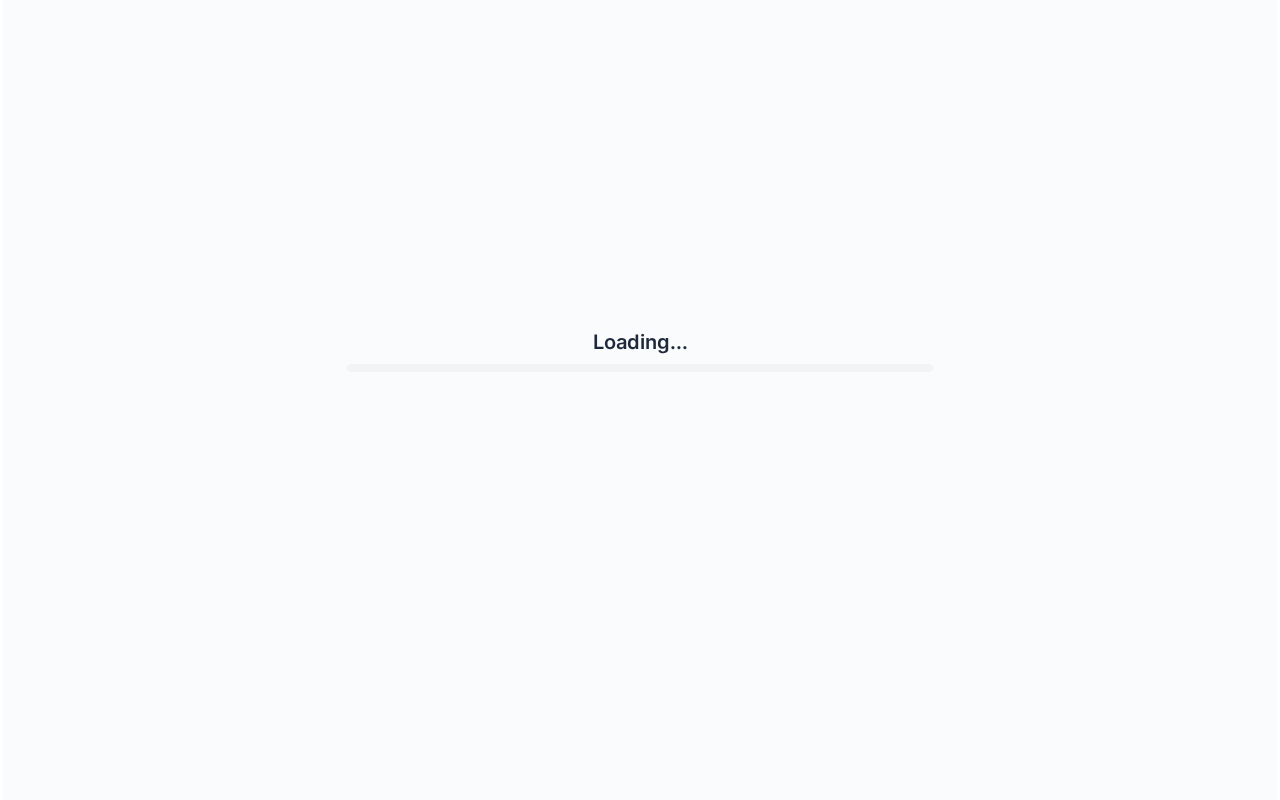 scroll, scrollTop: 0, scrollLeft: 0, axis: both 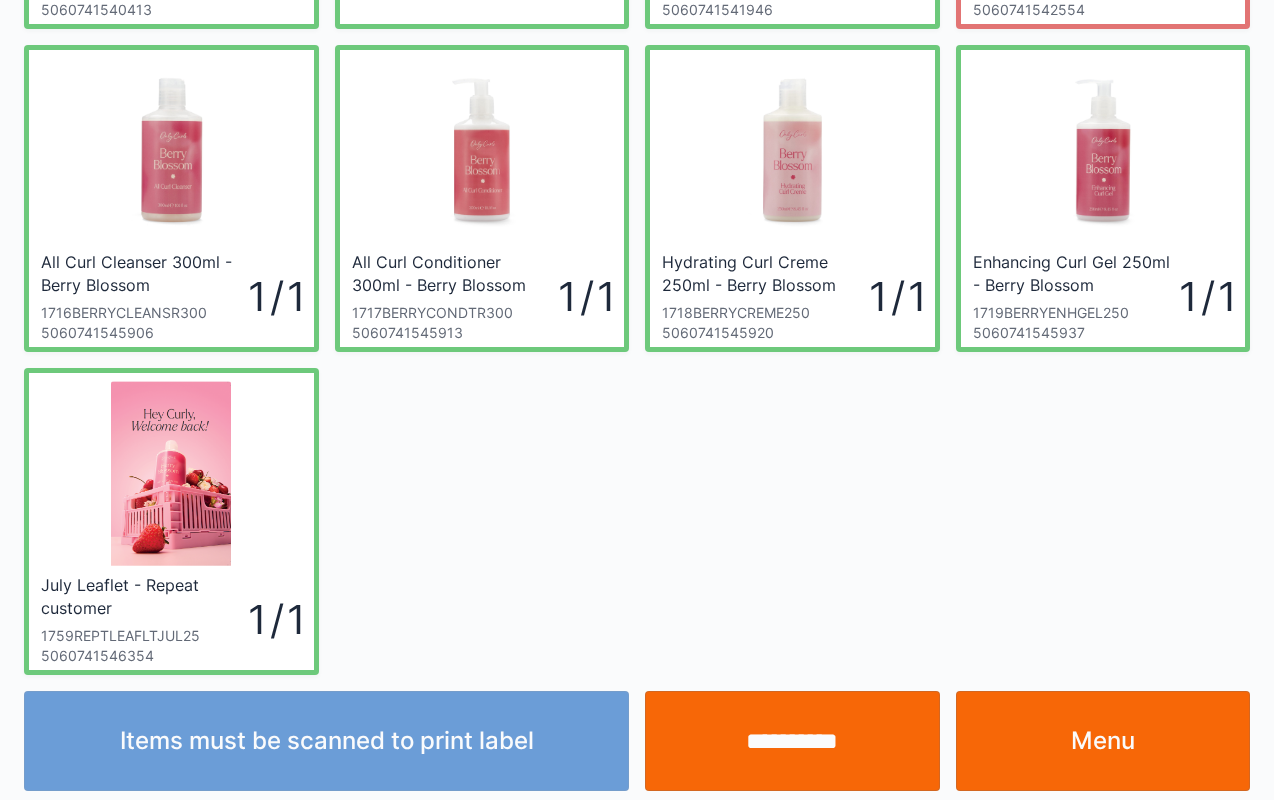 click on "**********" at bounding box center (792, 741) 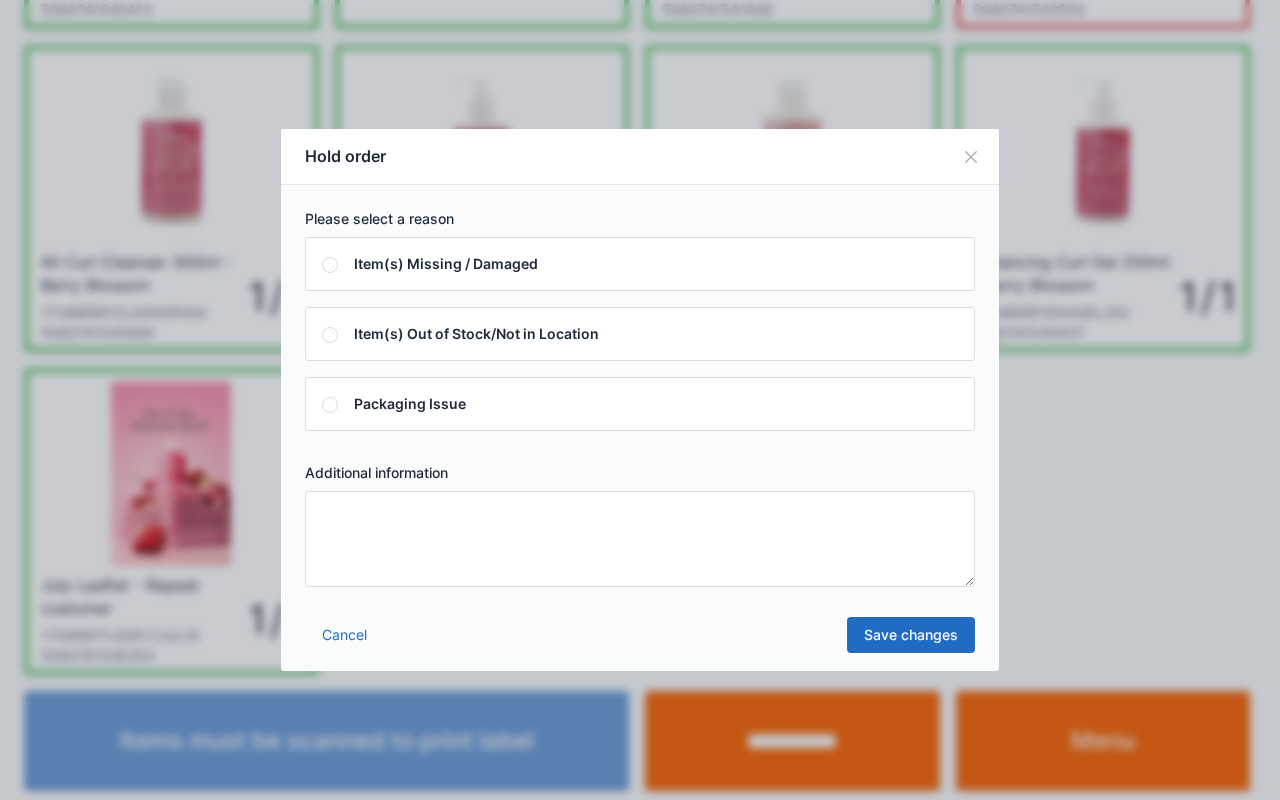 click at bounding box center (640, 539) 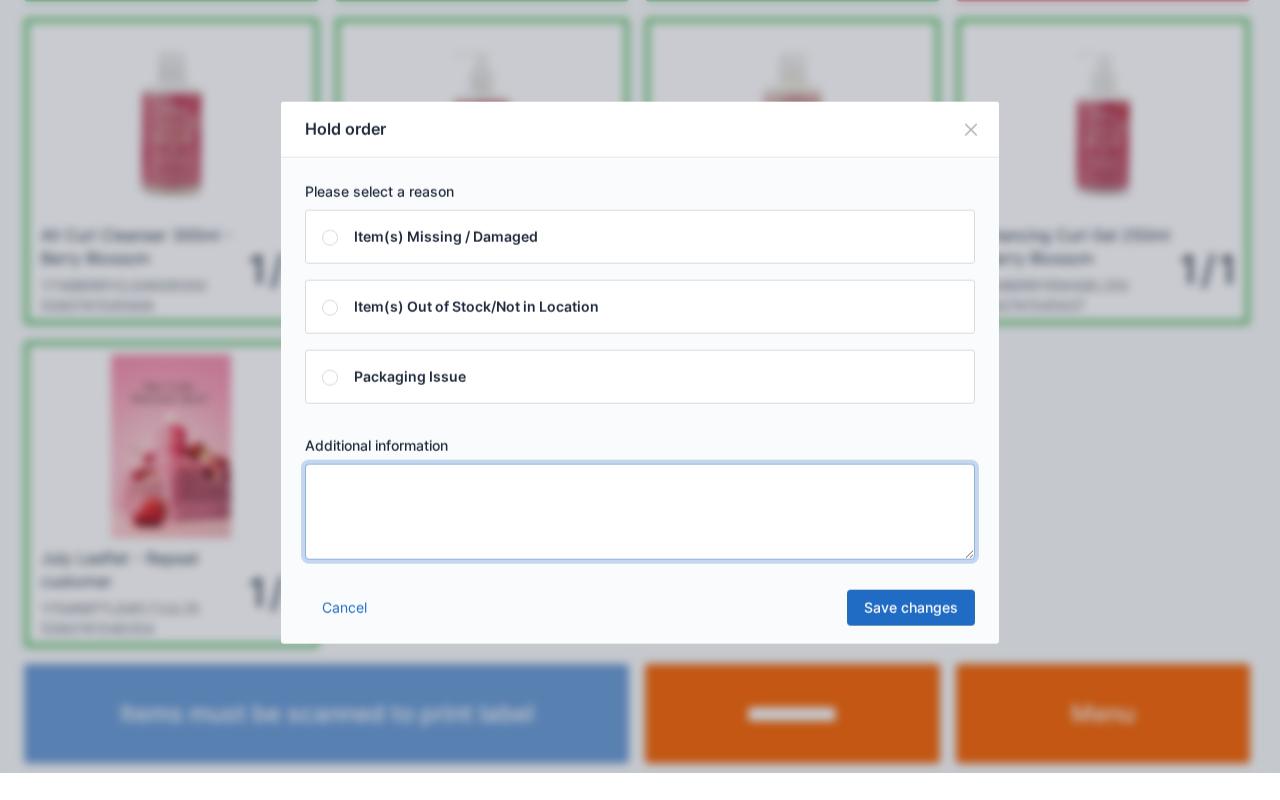 scroll, scrollTop: 350, scrollLeft: 0, axis: vertical 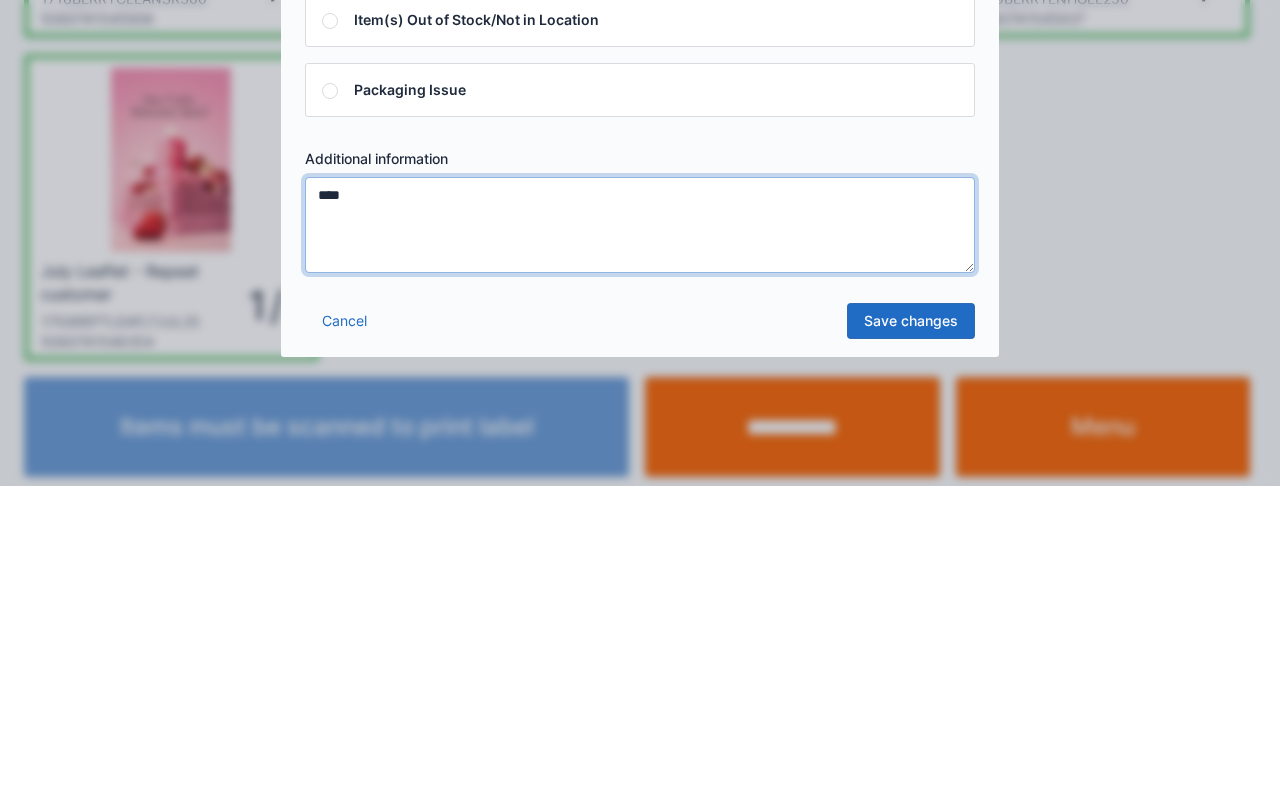 type on "****" 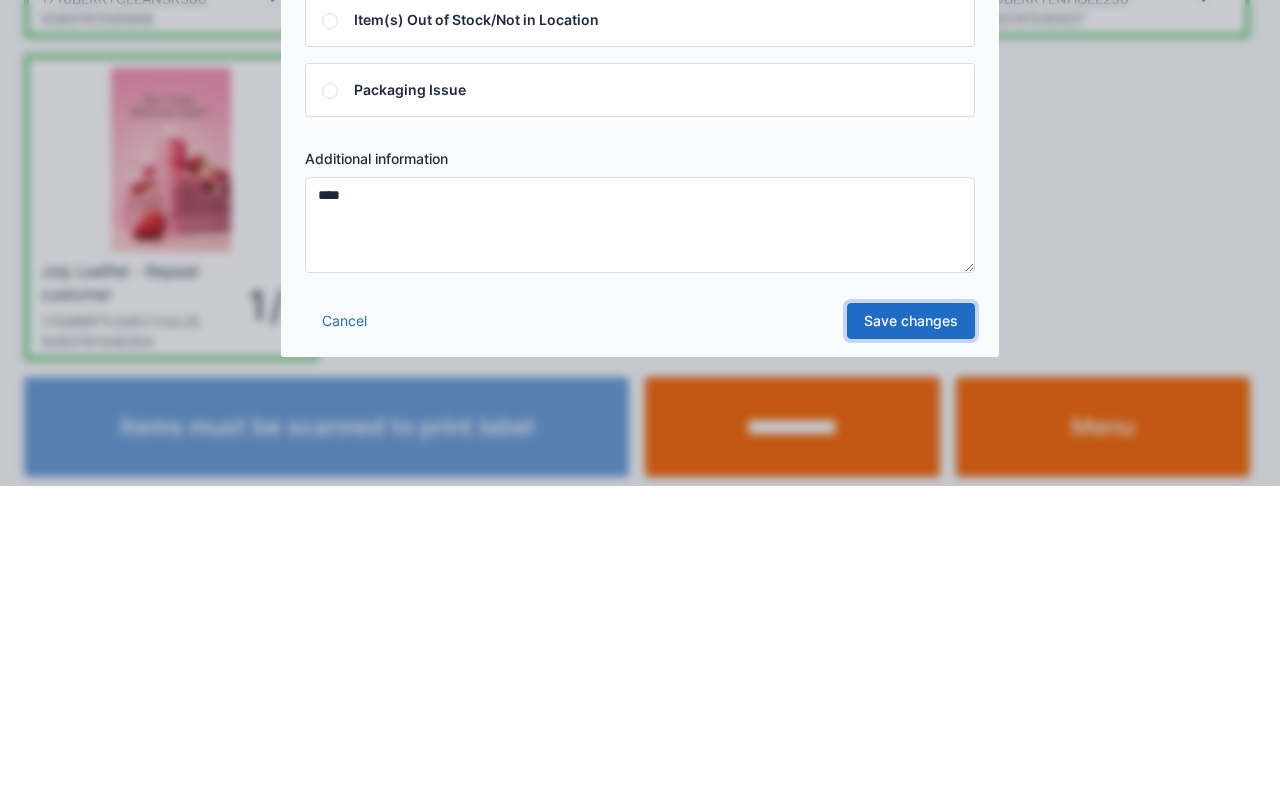 click on "Save changes" at bounding box center (911, 635) 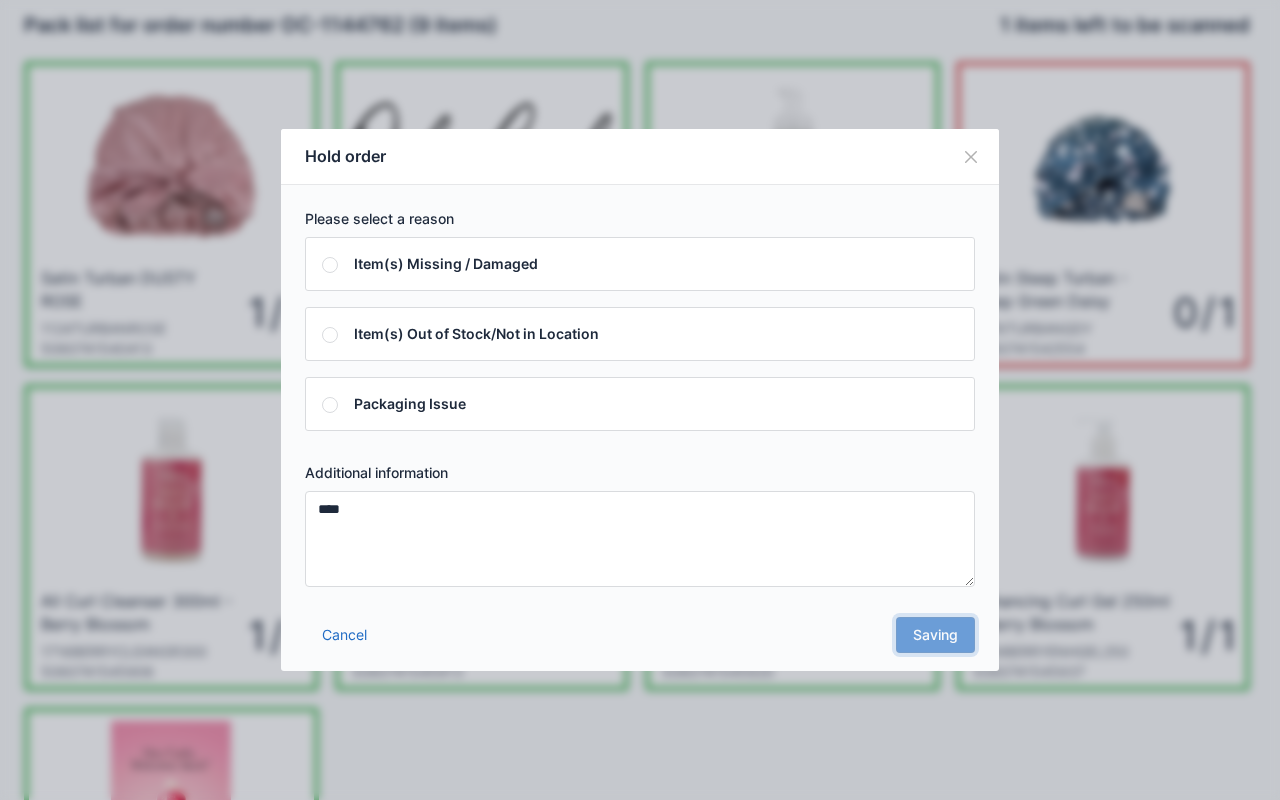 scroll, scrollTop: 0, scrollLeft: 0, axis: both 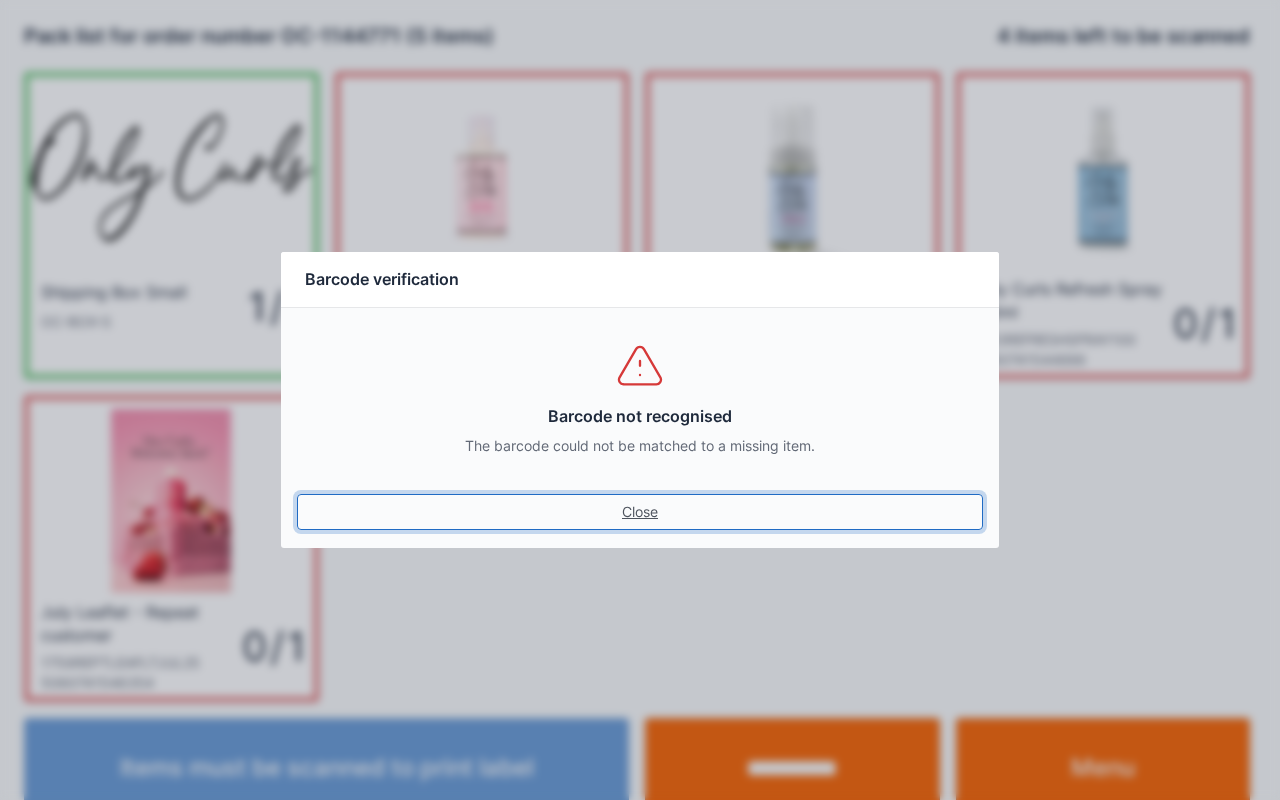 click on "Close" at bounding box center [640, 512] 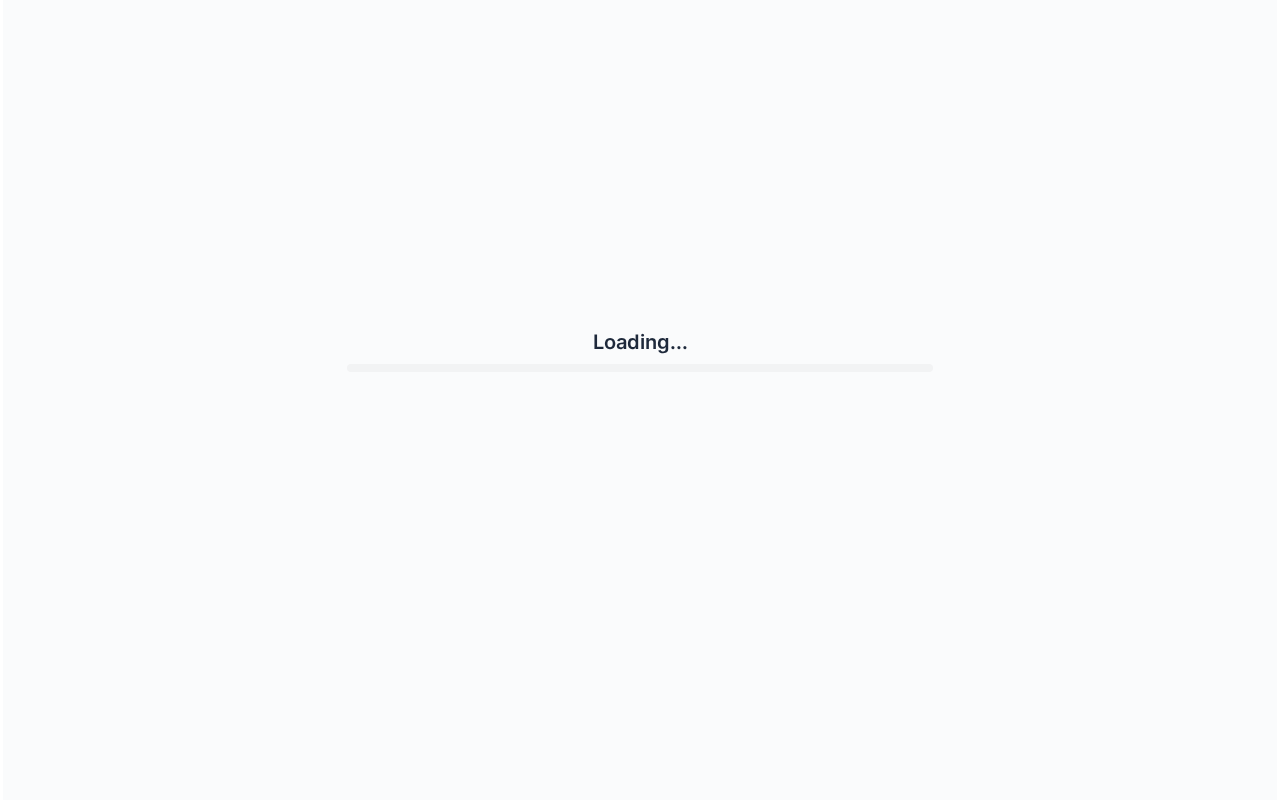scroll, scrollTop: 0, scrollLeft: 0, axis: both 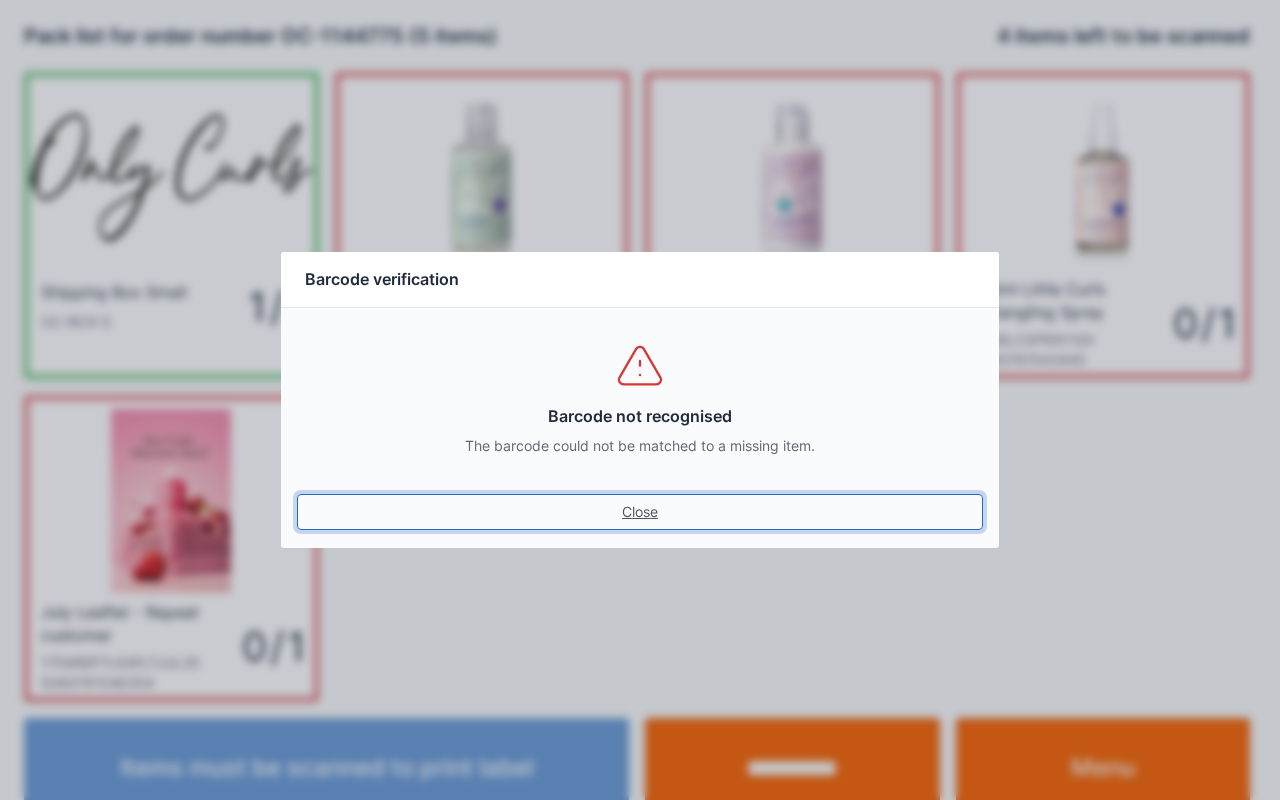 click on "Close" at bounding box center (640, 512) 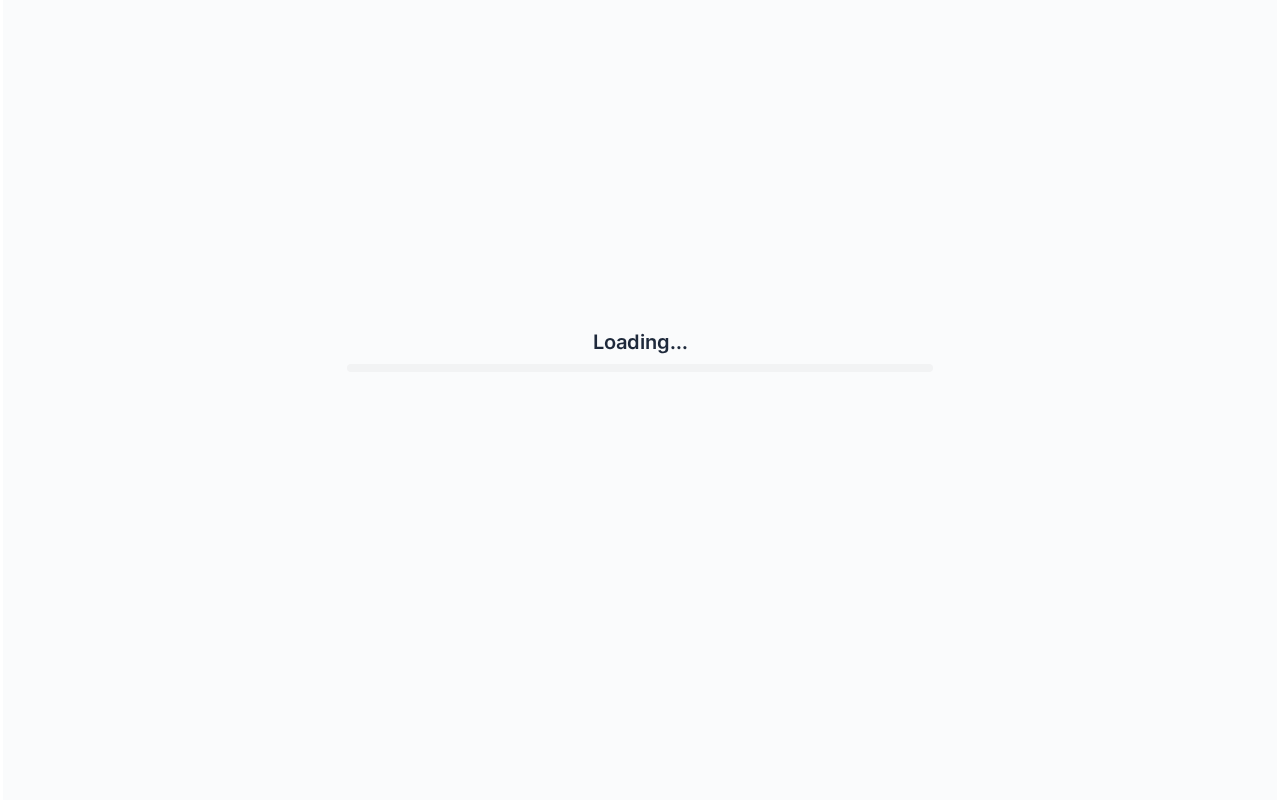 scroll, scrollTop: 0, scrollLeft: 0, axis: both 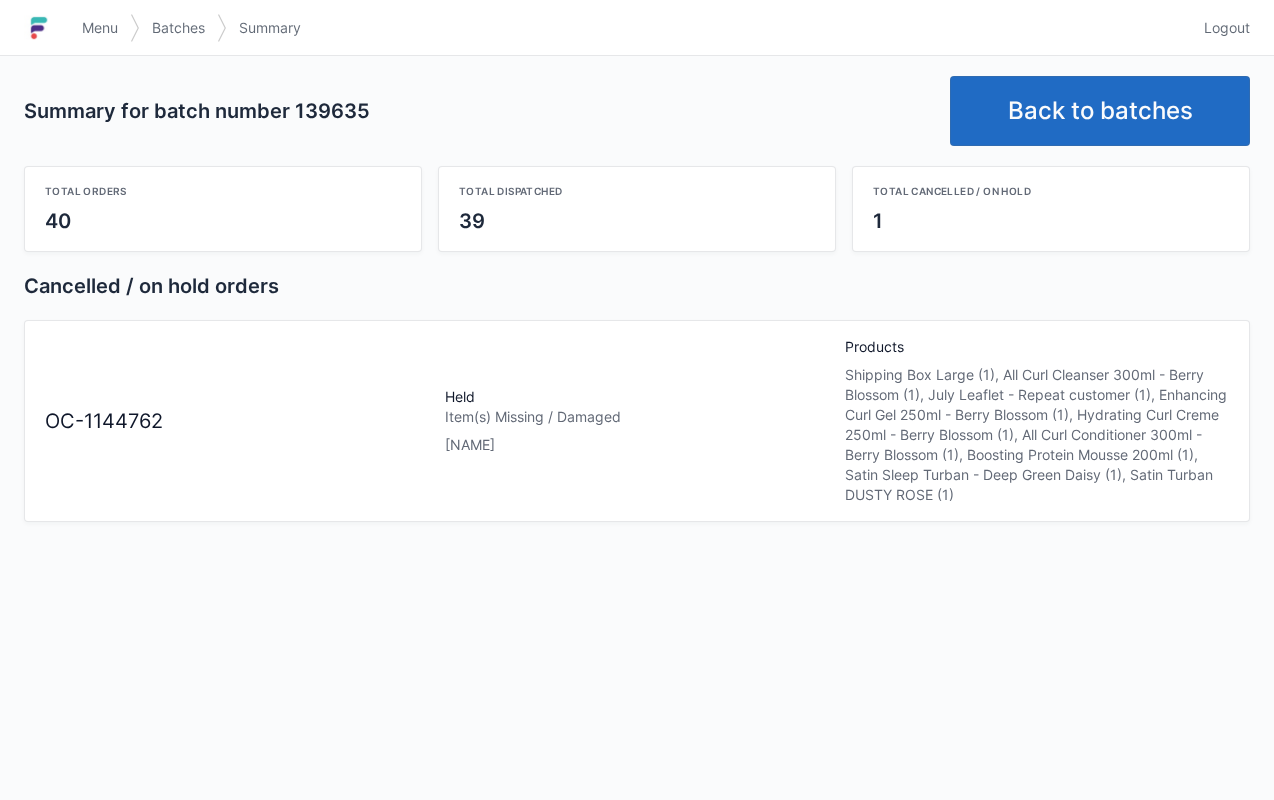 click on "Menu" at bounding box center (100, 28) 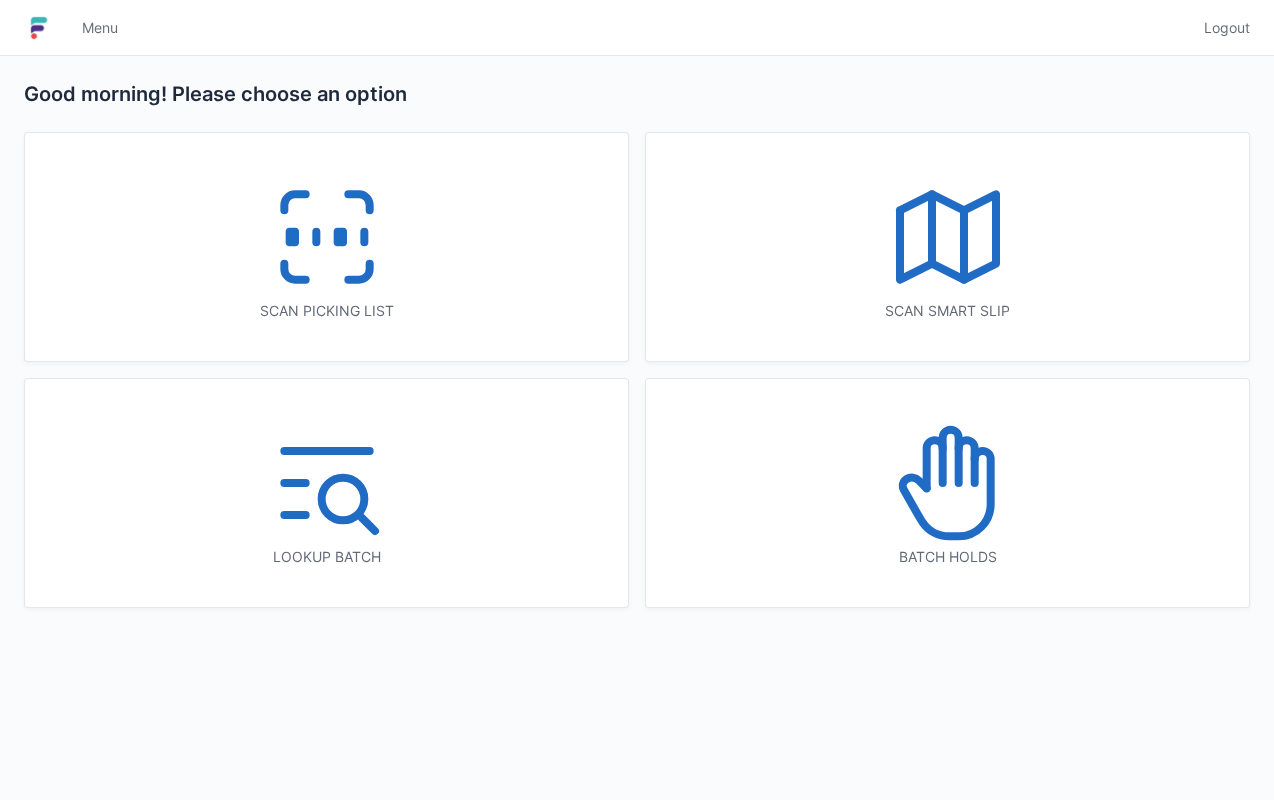 scroll, scrollTop: 0, scrollLeft: 0, axis: both 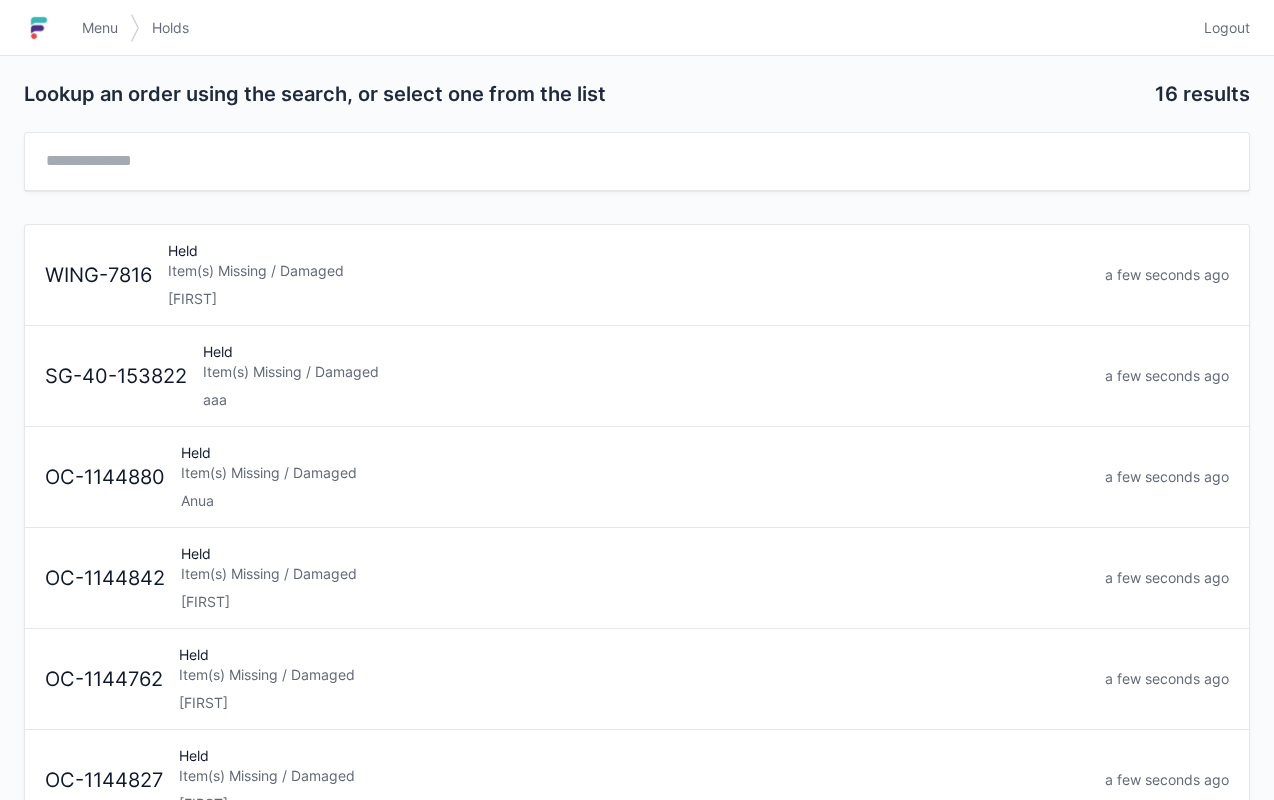 click on "Item(s) Missing / Damaged" at bounding box center (634, 675) 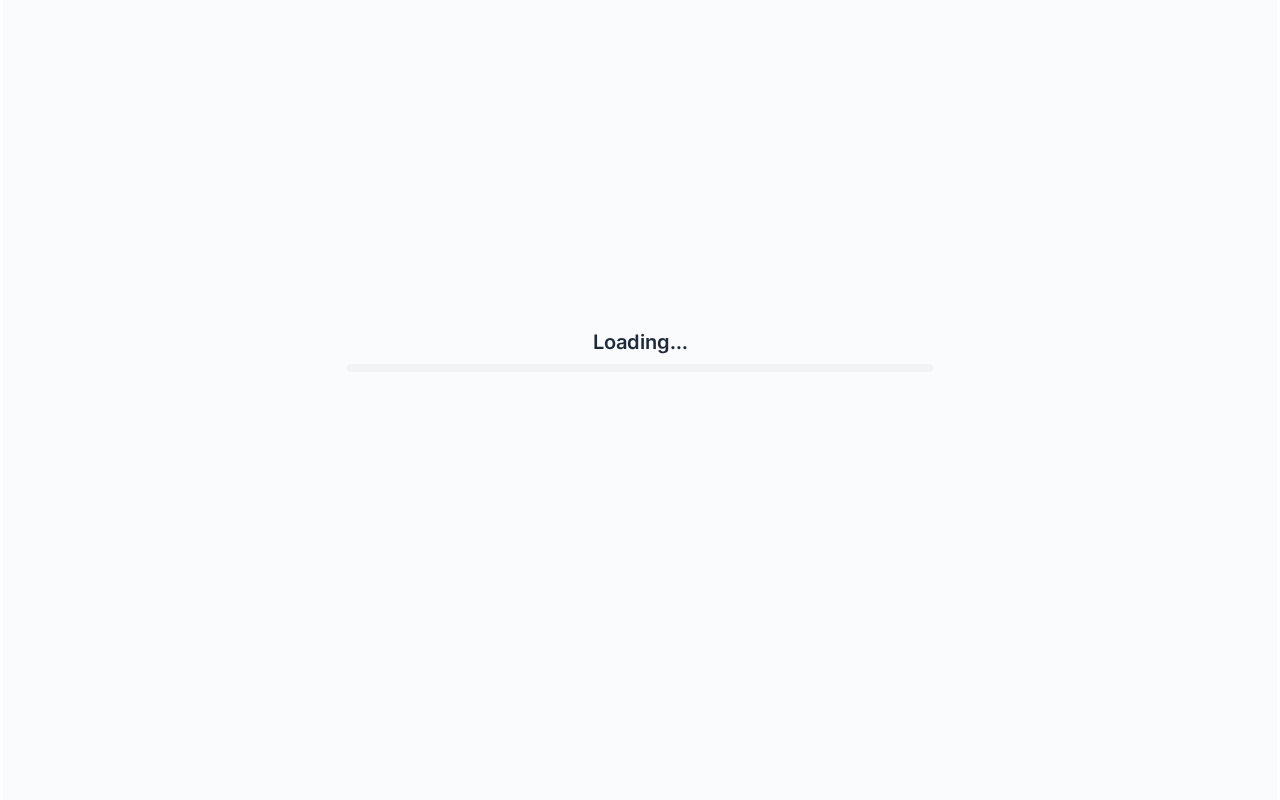 scroll, scrollTop: 0, scrollLeft: 0, axis: both 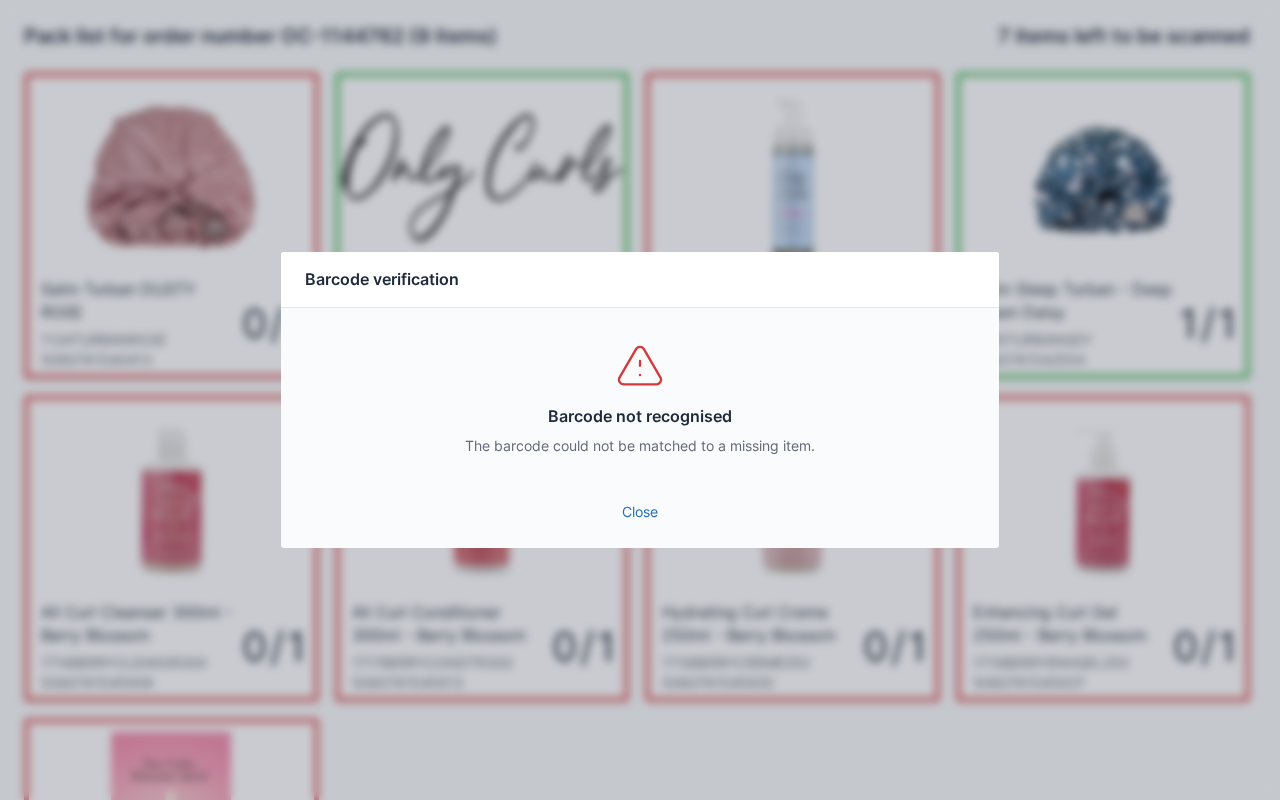 click on "Close" at bounding box center [640, 512] 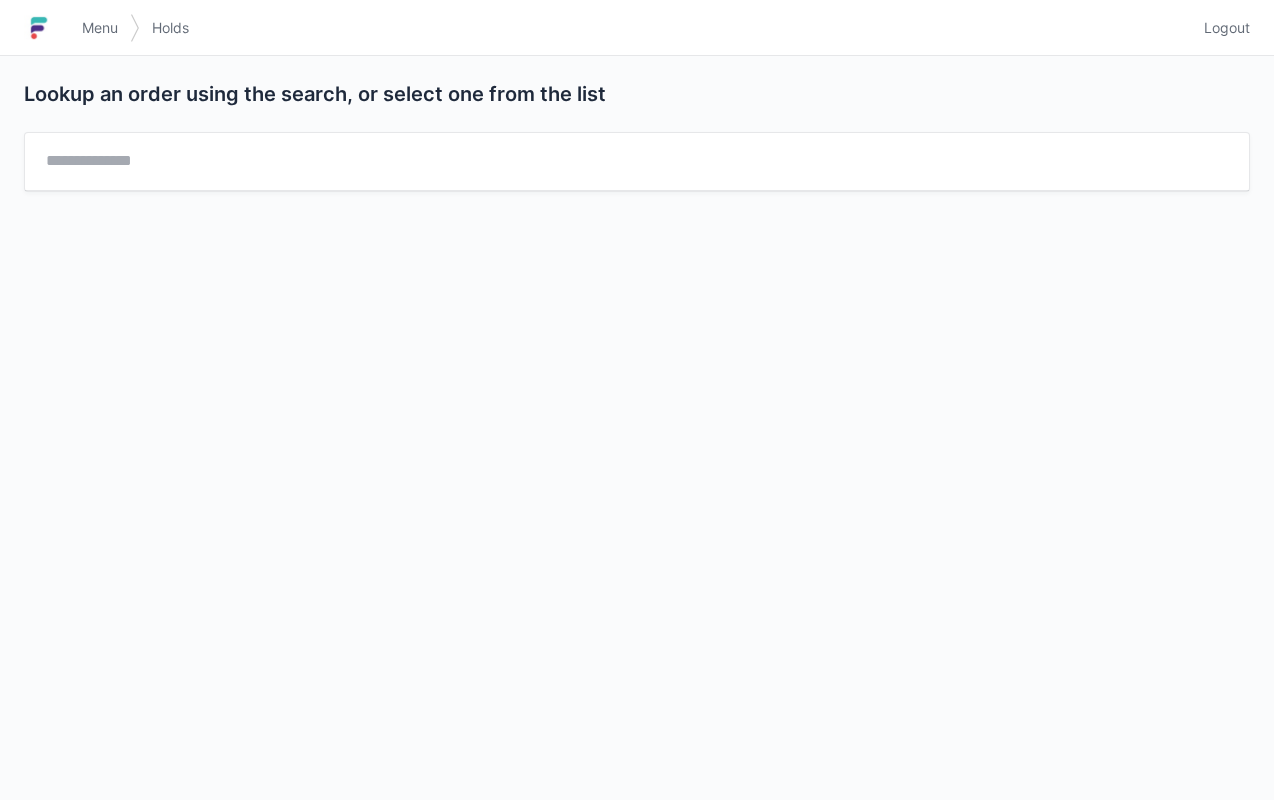 scroll, scrollTop: 0, scrollLeft: 0, axis: both 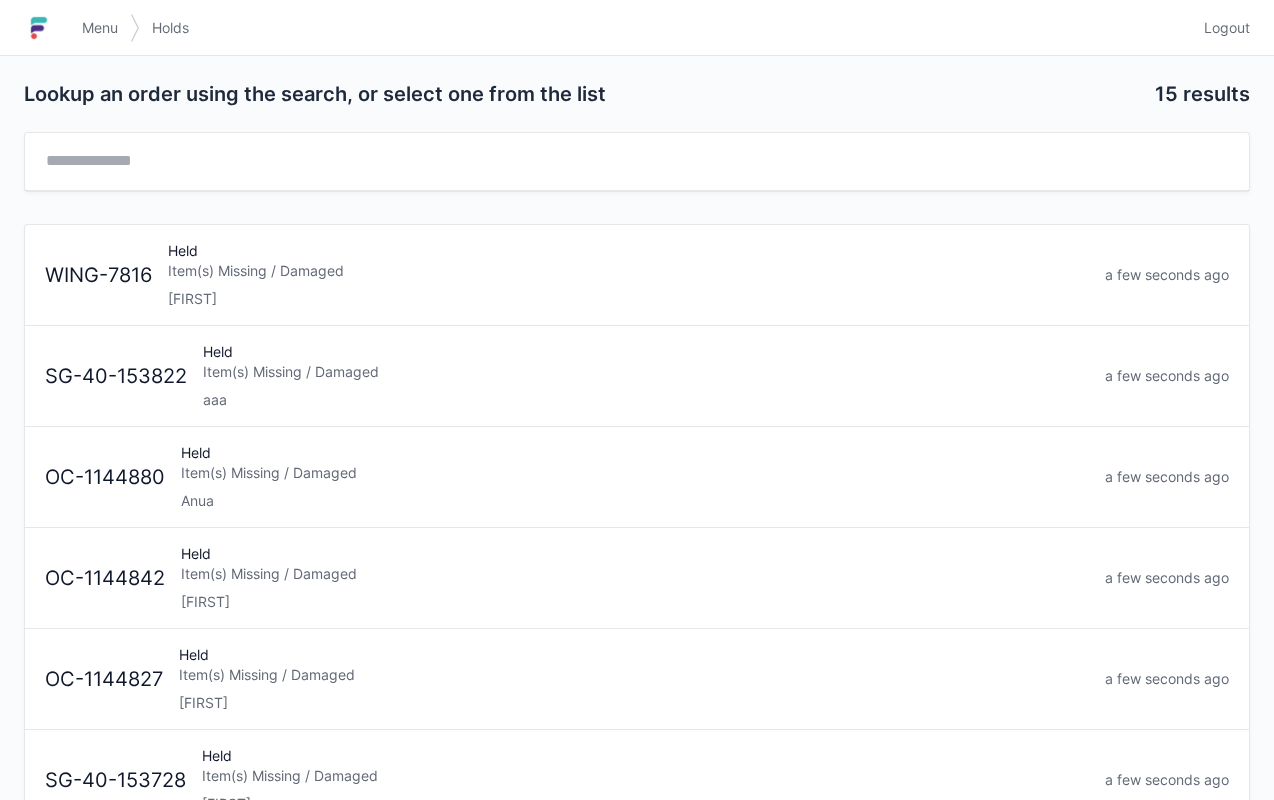 click on "Menu" at bounding box center (100, 28) 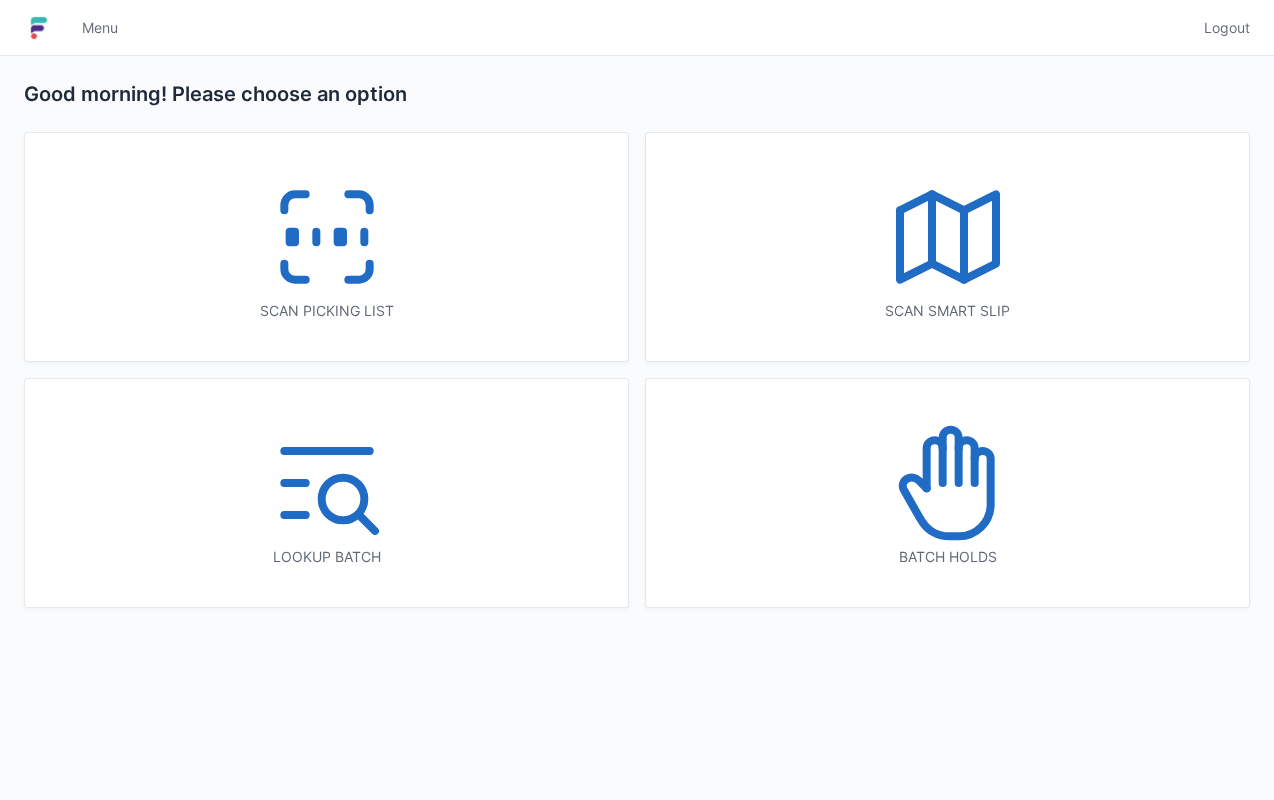 scroll, scrollTop: 0, scrollLeft: 0, axis: both 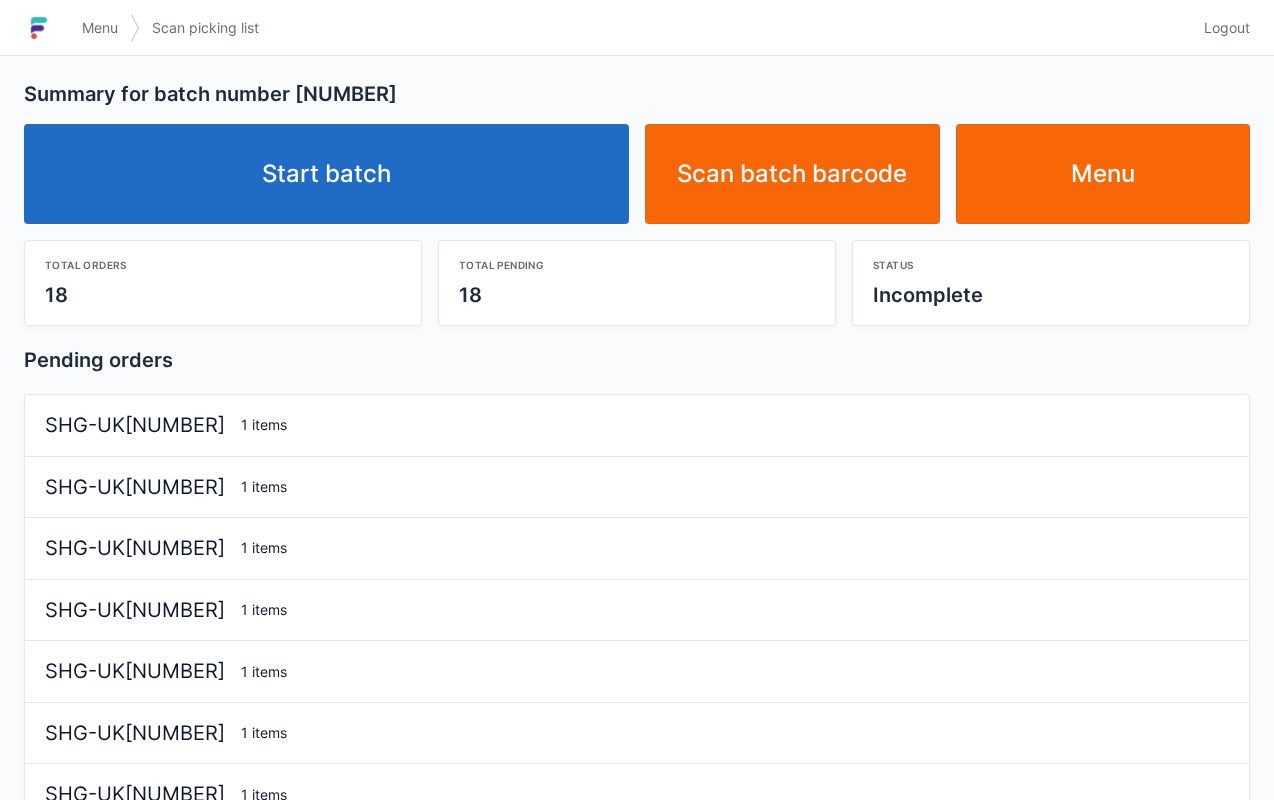 click on "Start batch" at bounding box center [326, 174] 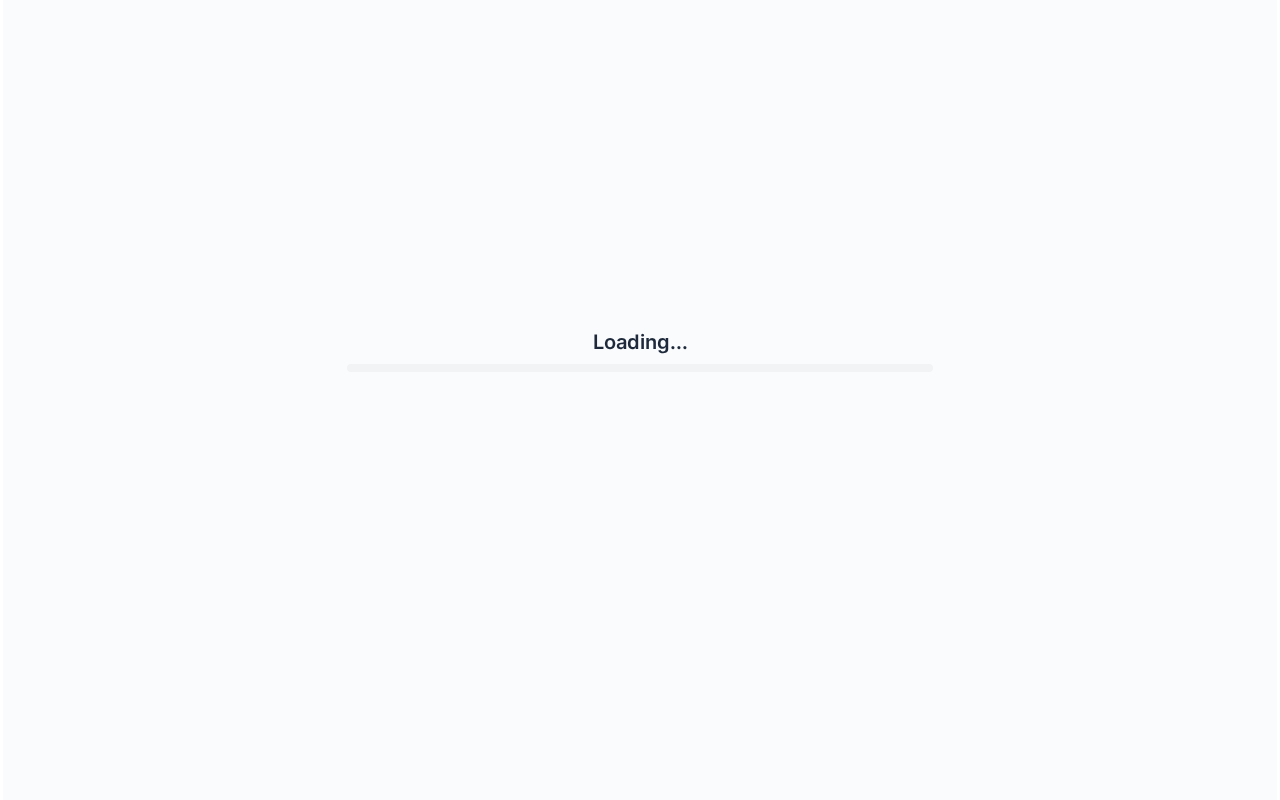 scroll, scrollTop: 0, scrollLeft: 0, axis: both 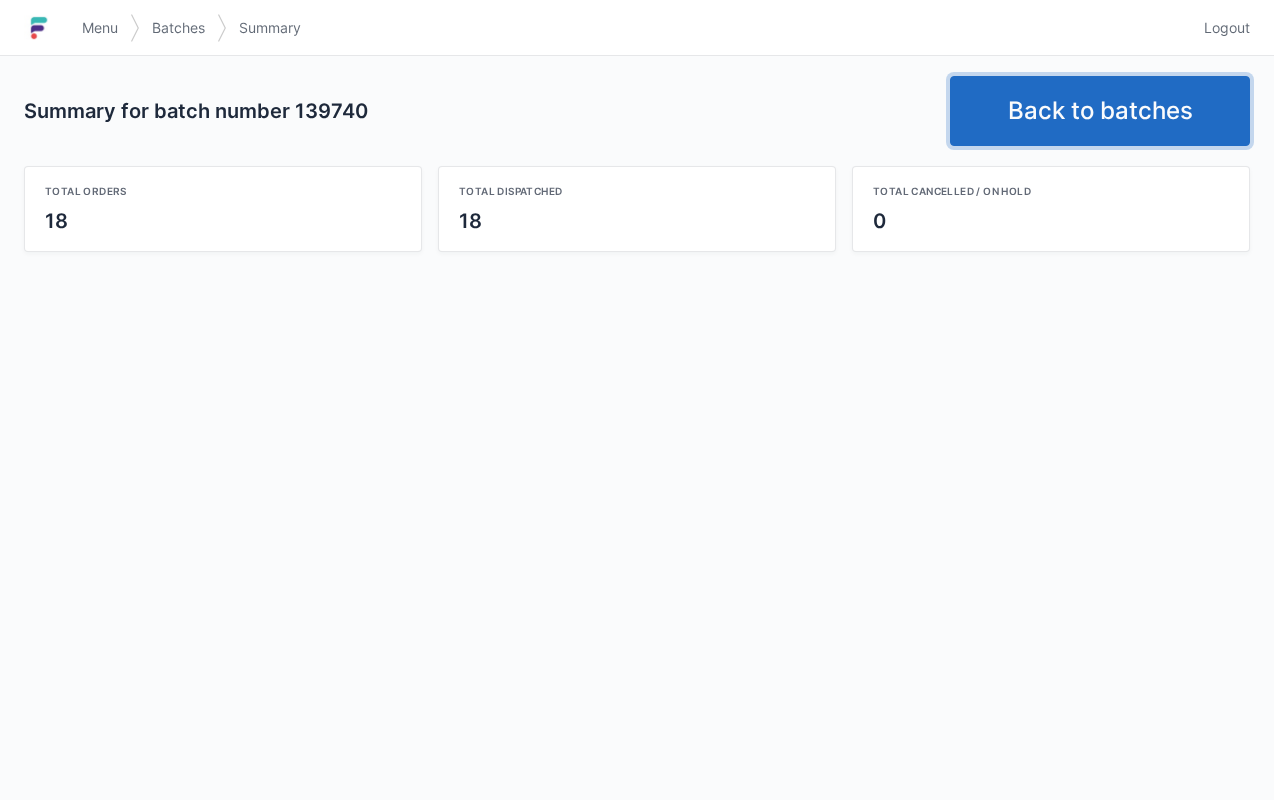 click on "Back to batches" at bounding box center (1100, 111) 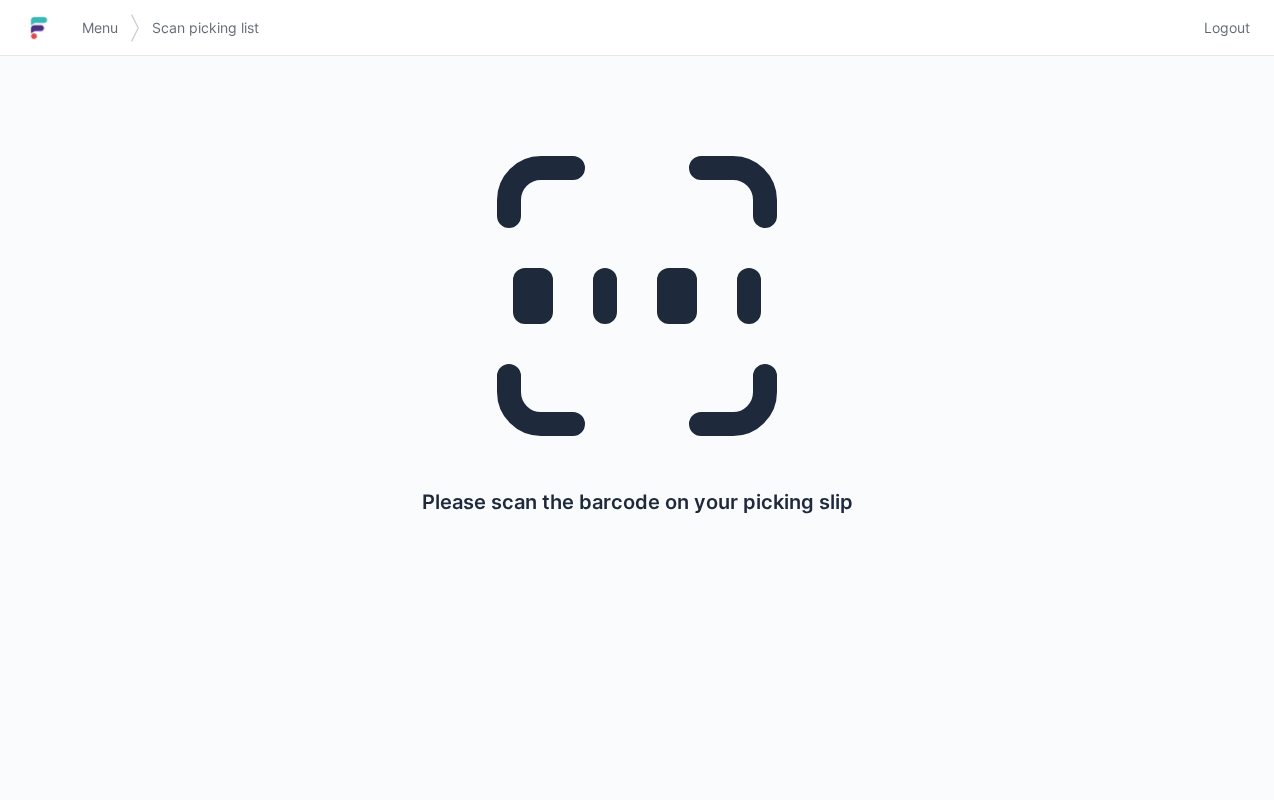 scroll, scrollTop: 0, scrollLeft: 0, axis: both 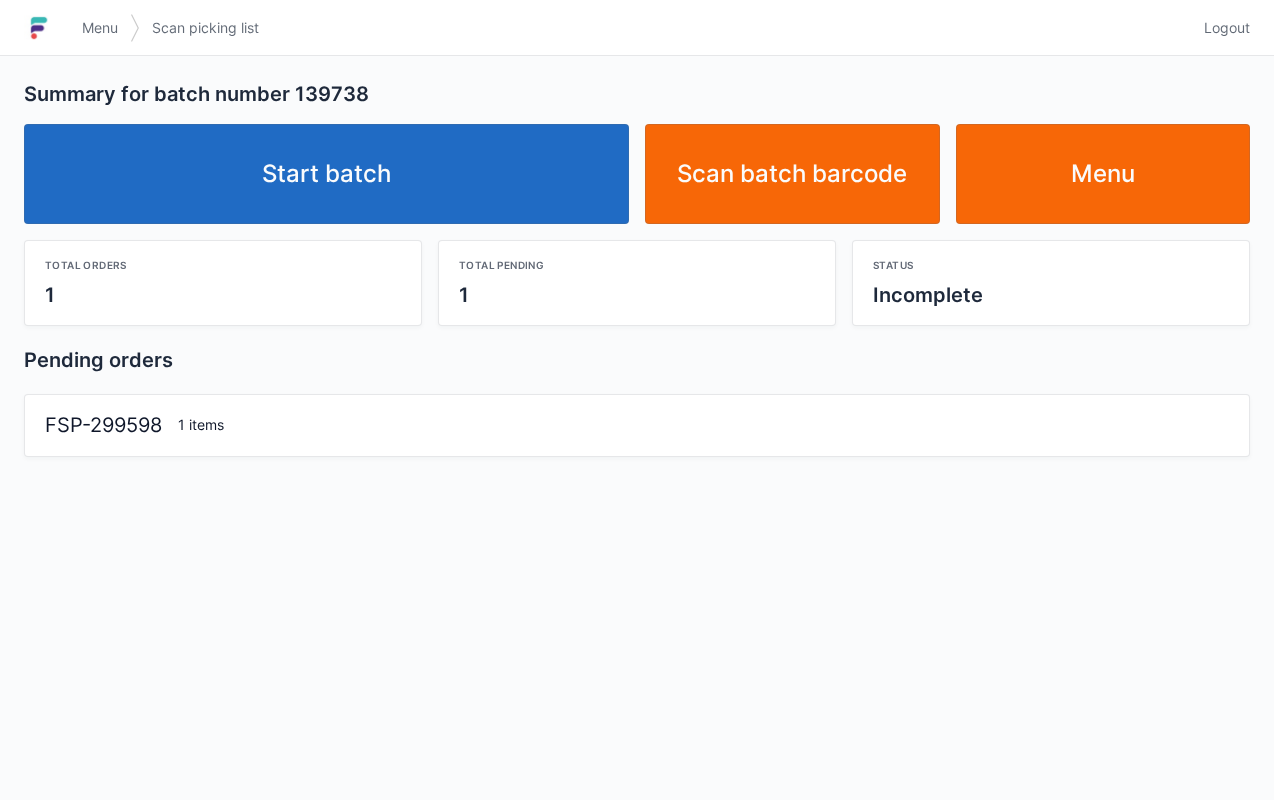 click on "Start batch" at bounding box center [326, 174] 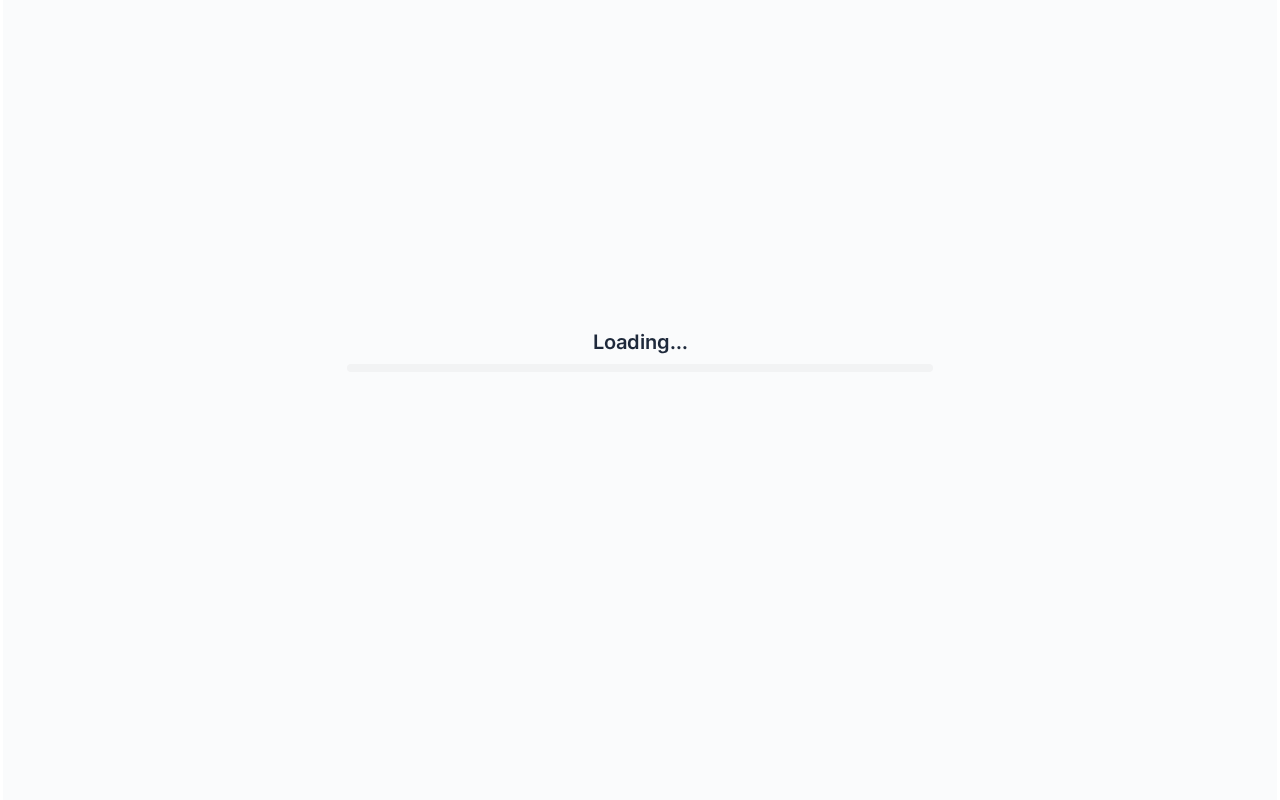 scroll, scrollTop: 0, scrollLeft: 0, axis: both 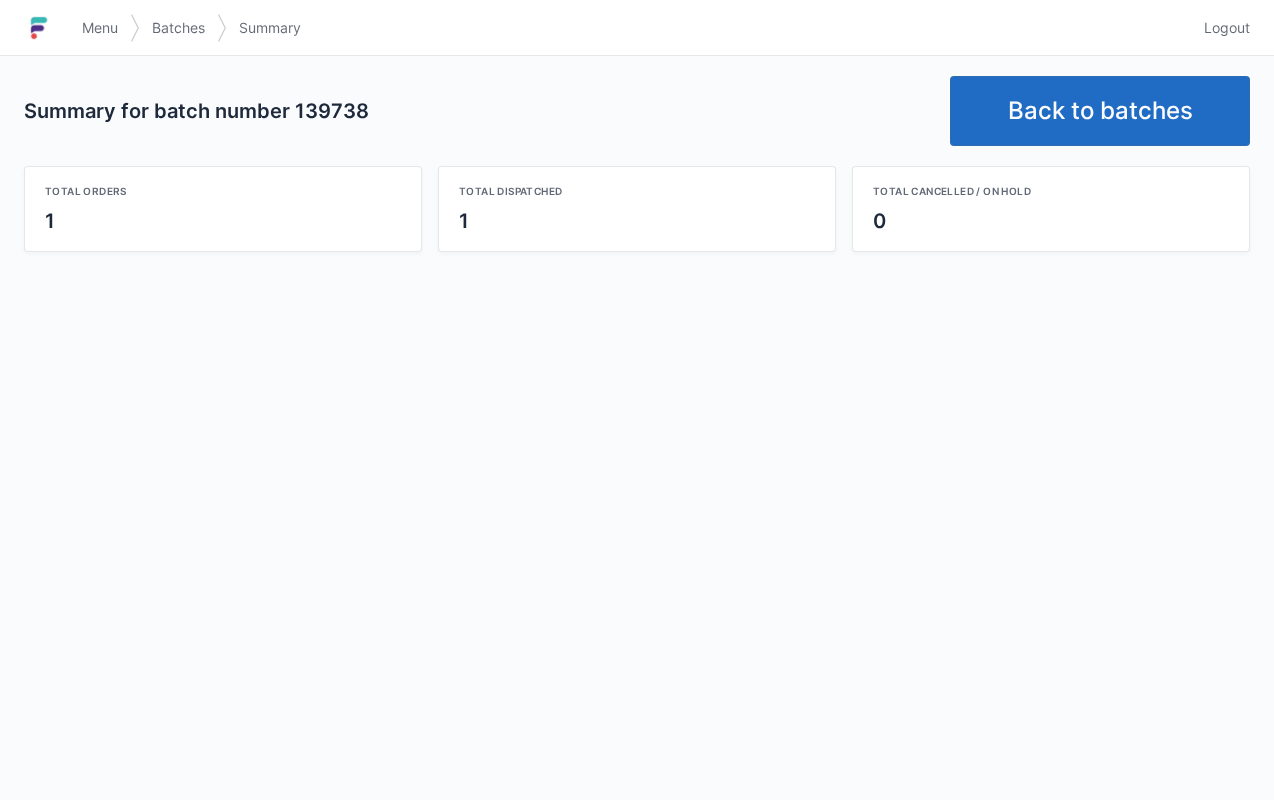 click on "Back to batches" at bounding box center [1100, 111] 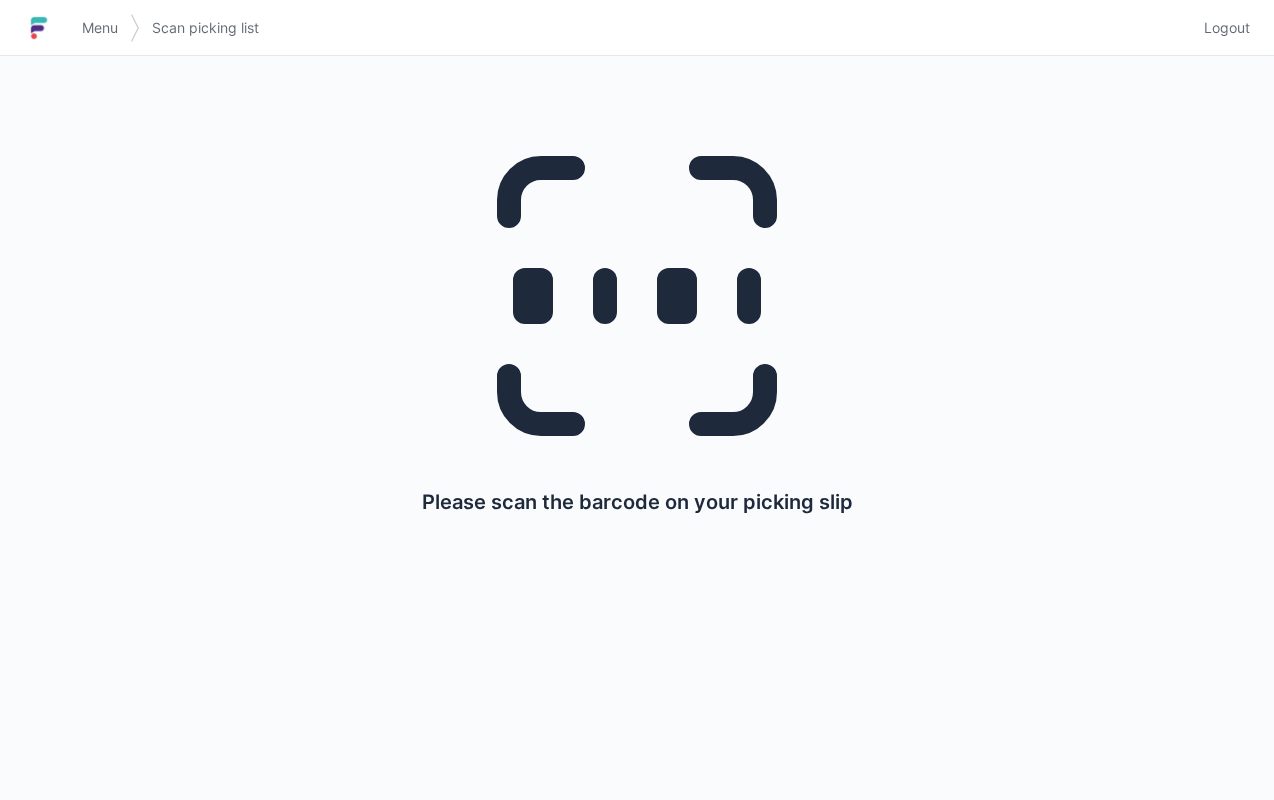 scroll, scrollTop: 0, scrollLeft: 0, axis: both 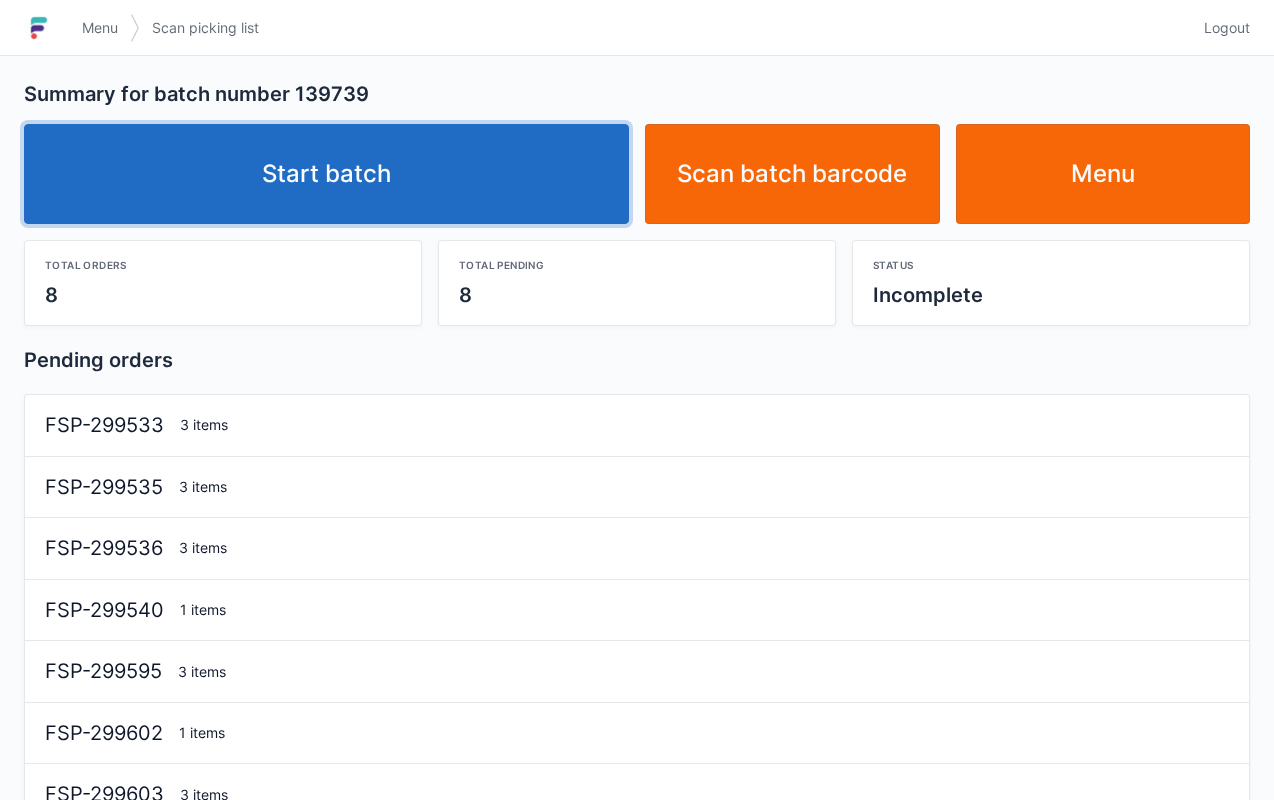 click on "Start batch" at bounding box center (326, 174) 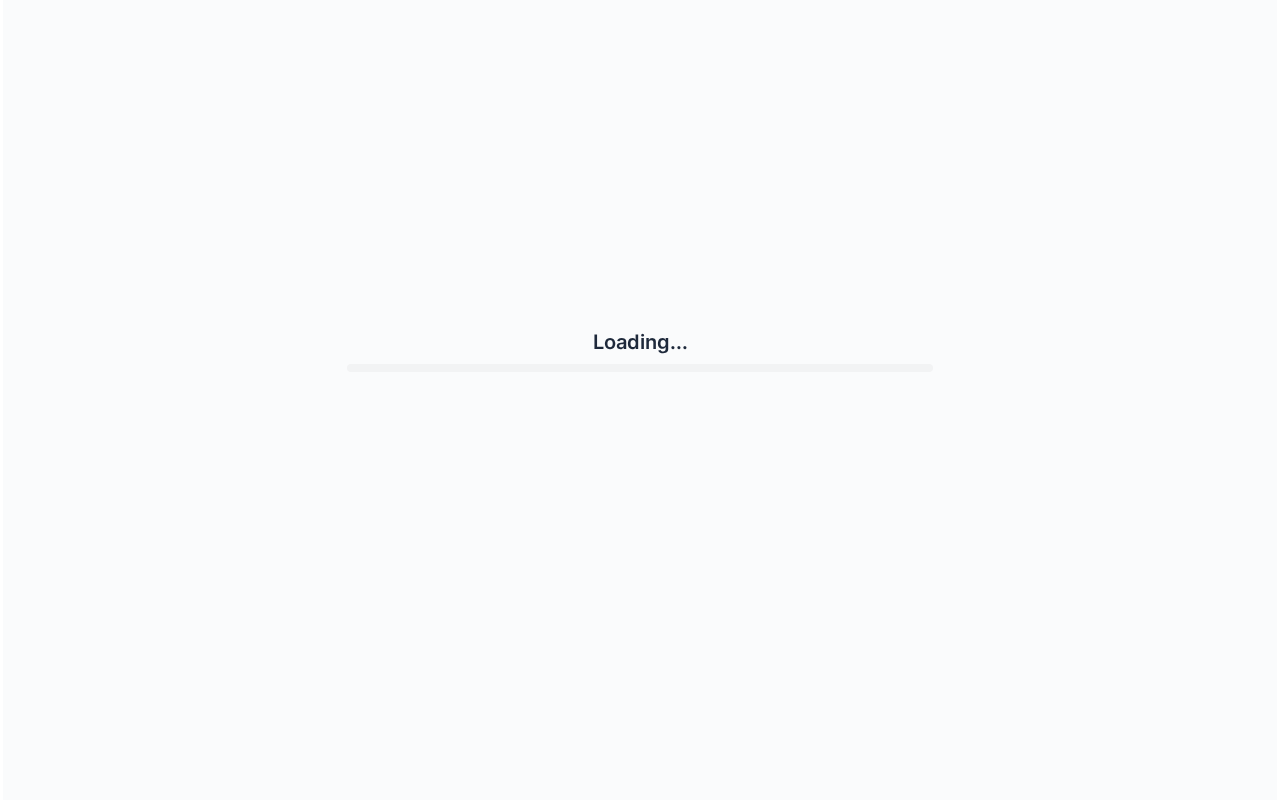 scroll, scrollTop: 0, scrollLeft: 0, axis: both 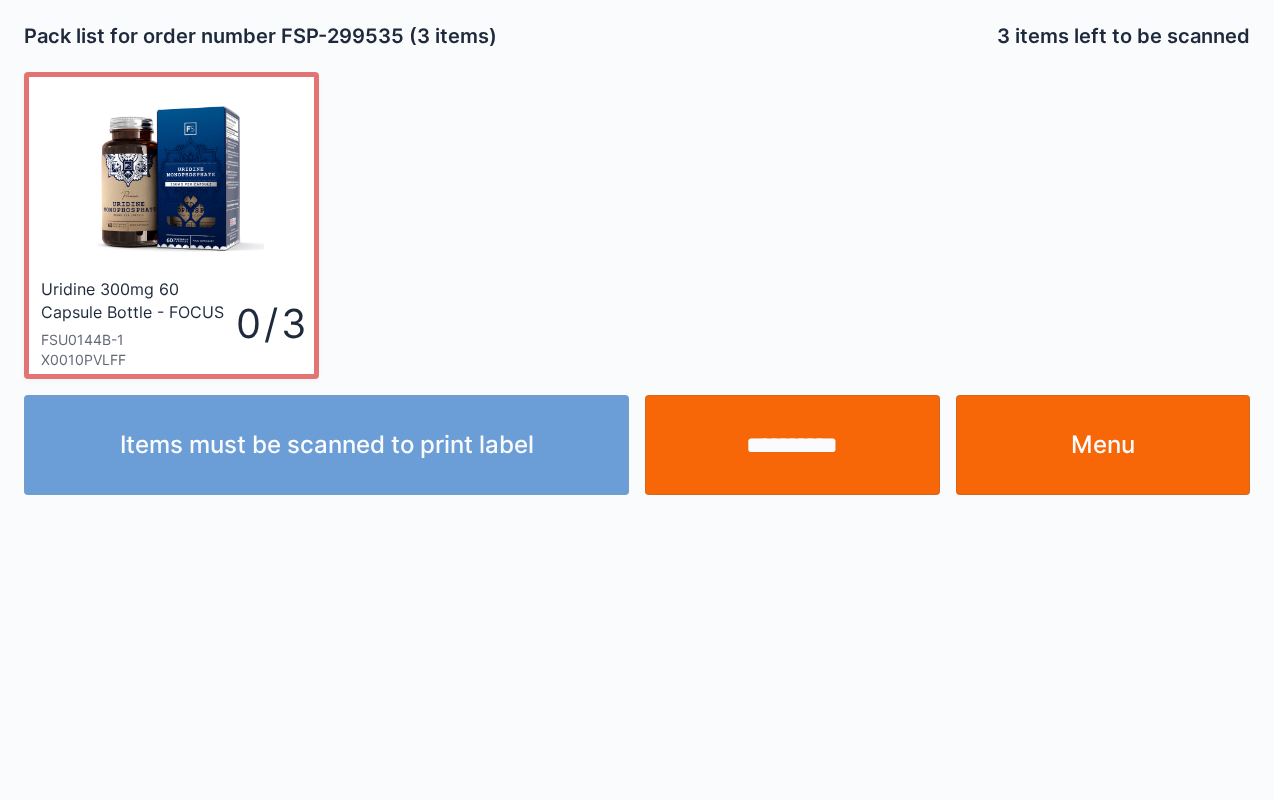 click on "**********" at bounding box center [792, 445] 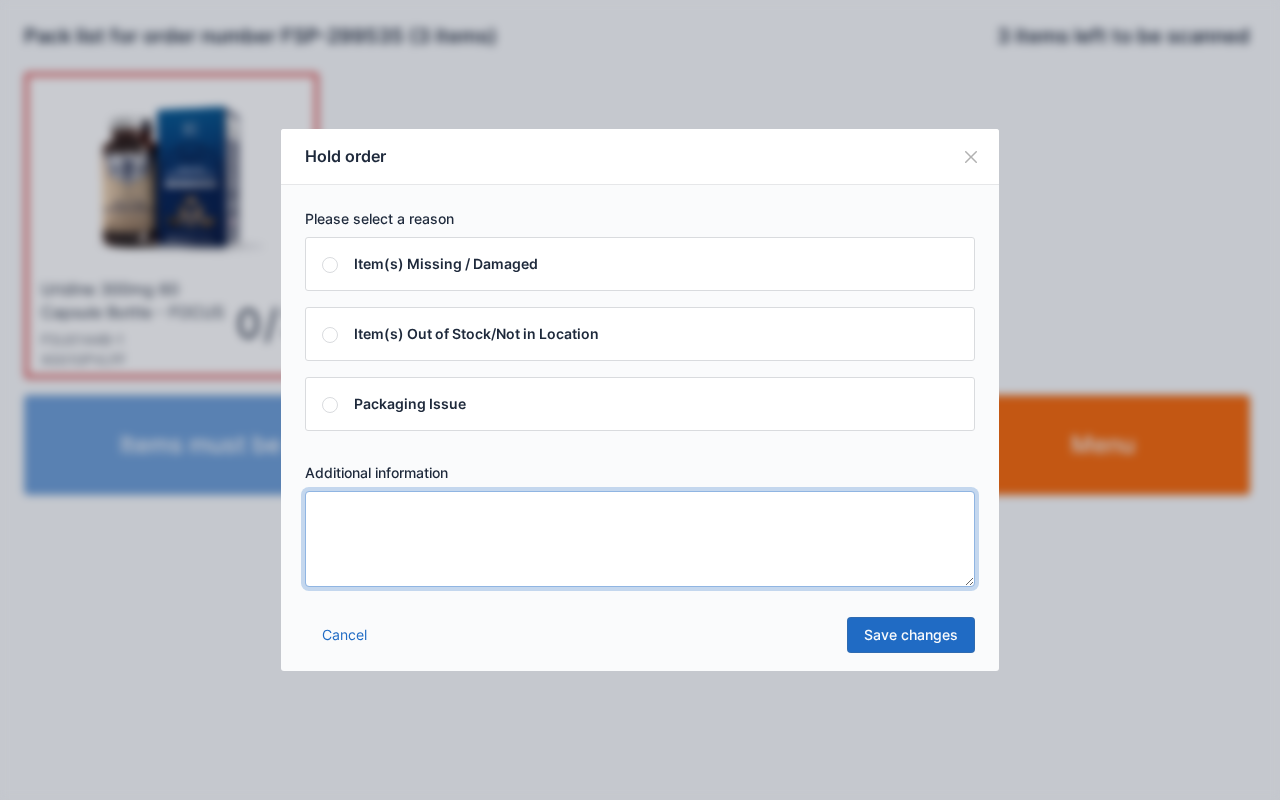 click at bounding box center [640, 539] 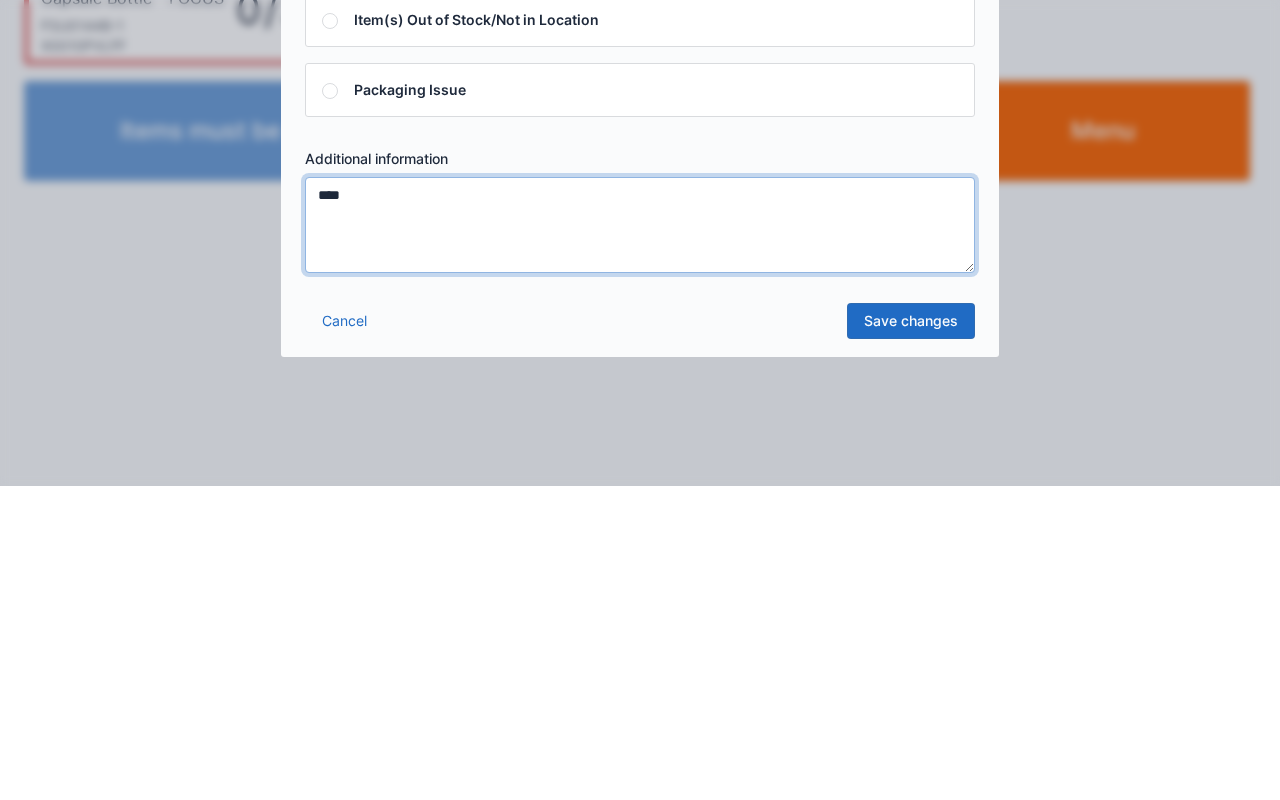 type on "****" 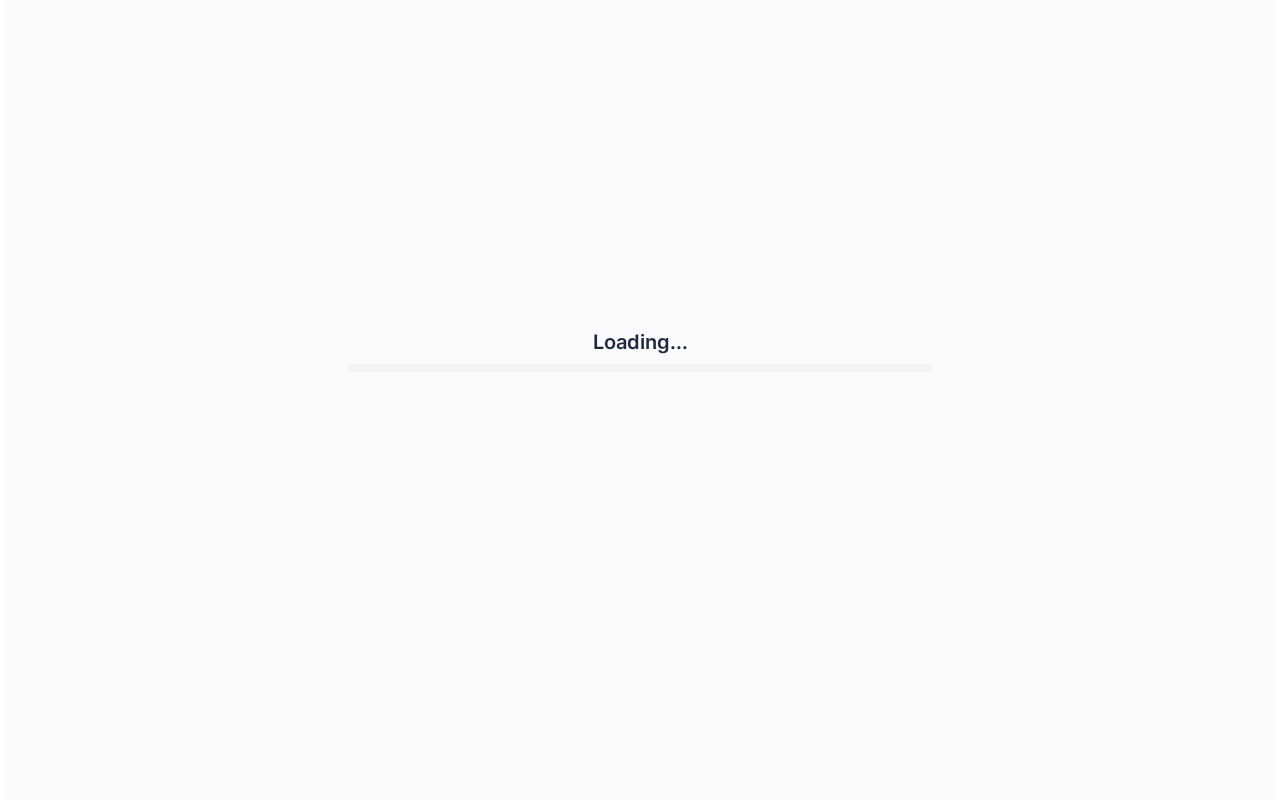 scroll, scrollTop: 0, scrollLeft: 0, axis: both 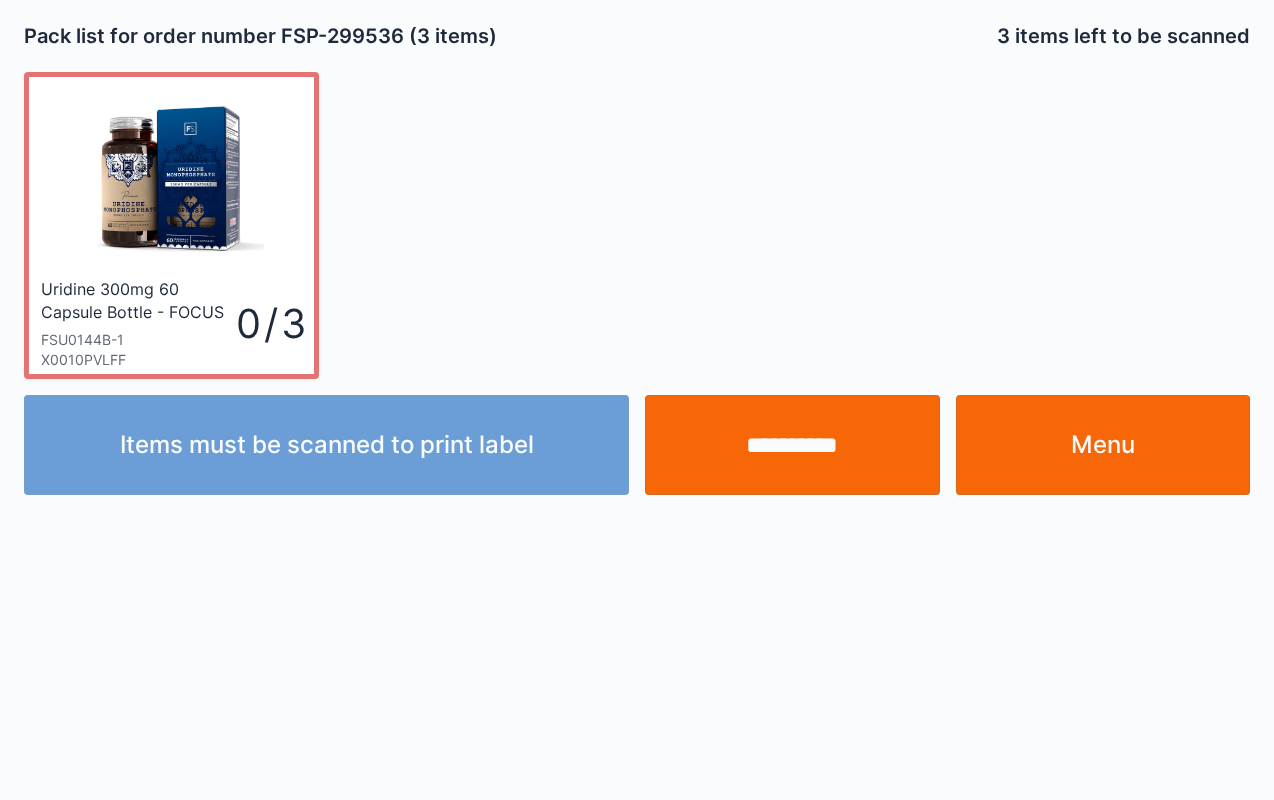 click on "**********" at bounding box center (792, 445) 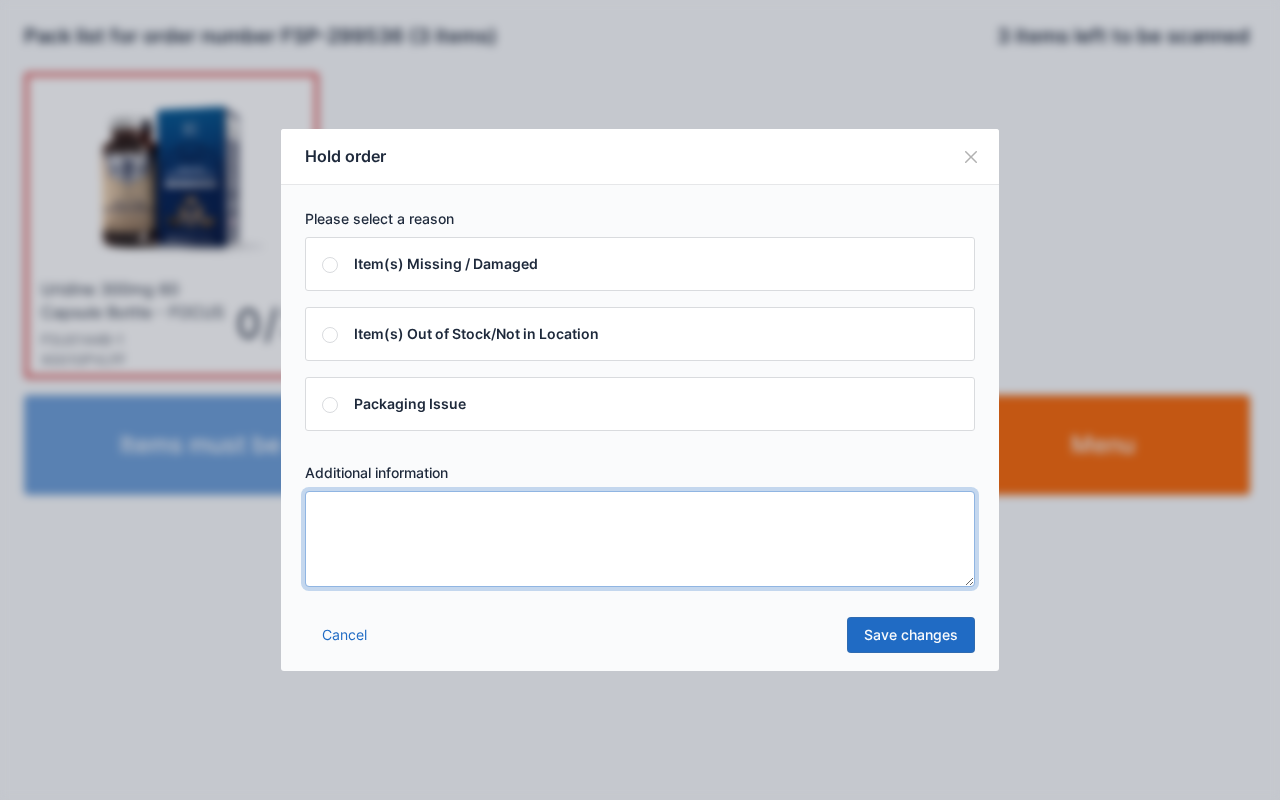 click at bounding box center [640, 539] 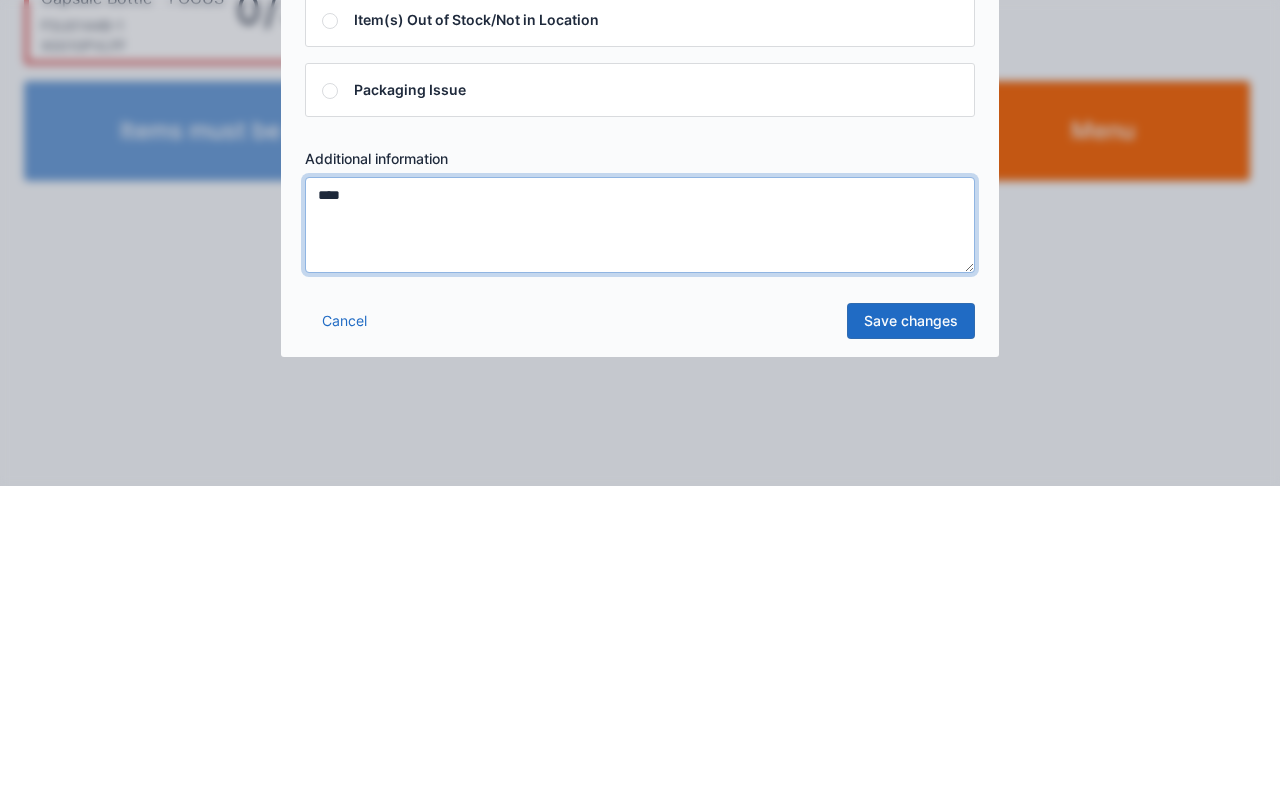 type on "****" 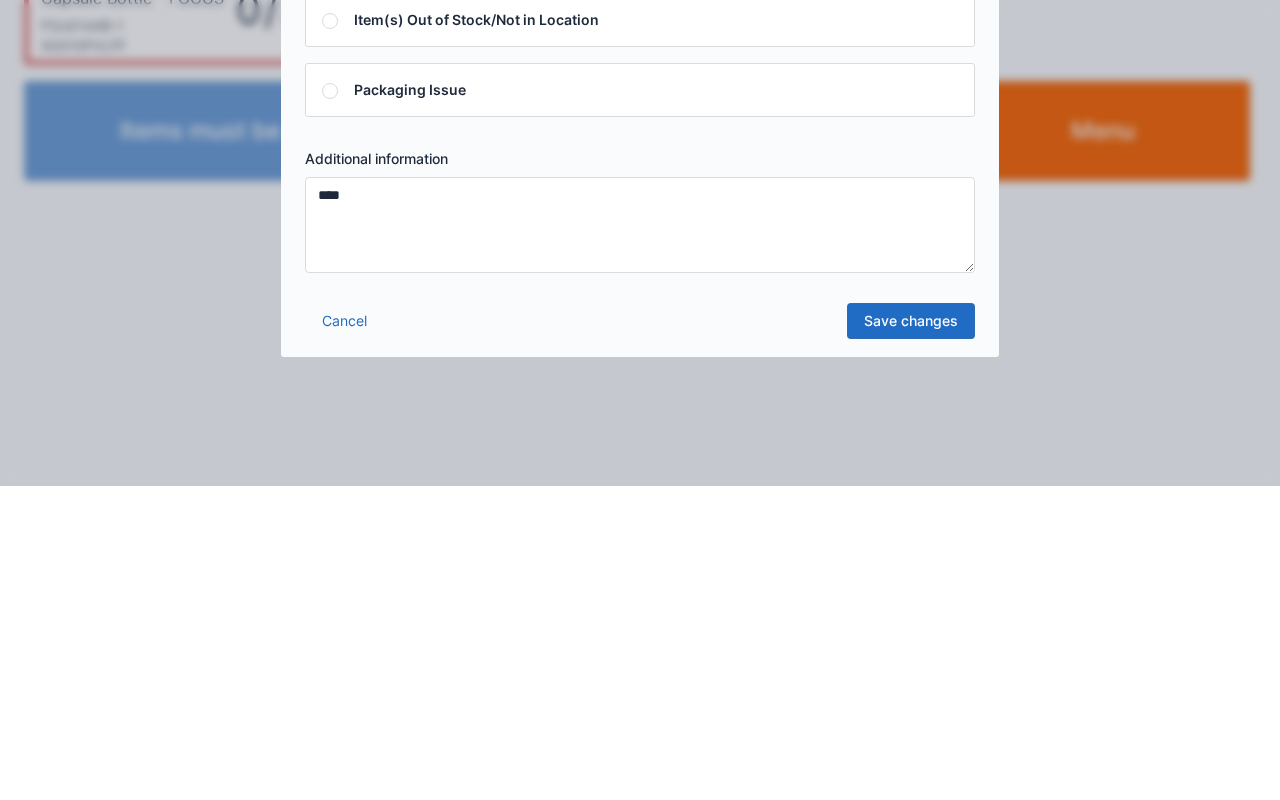 click on "Save changes" at bounding box center [911, 635] 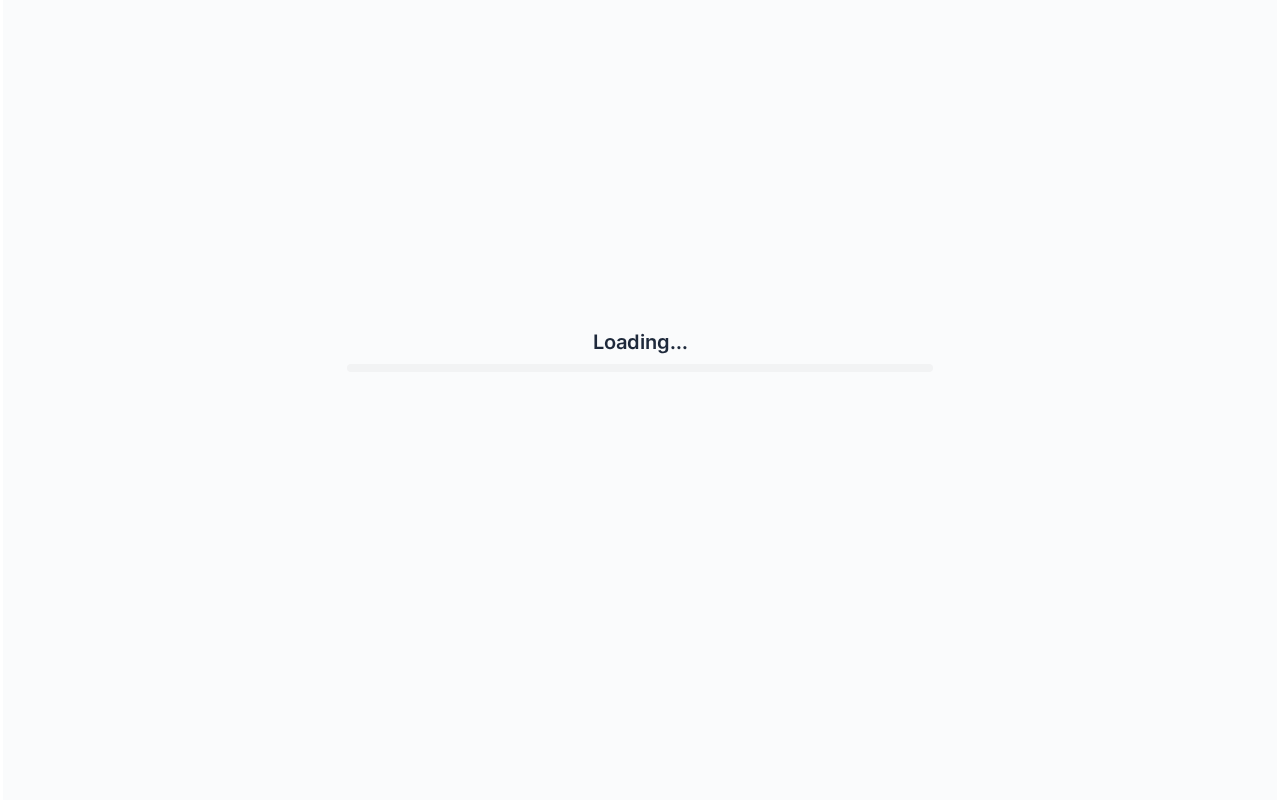 scroll, scrollTop: 0, scrollLeft: 0, axis: both 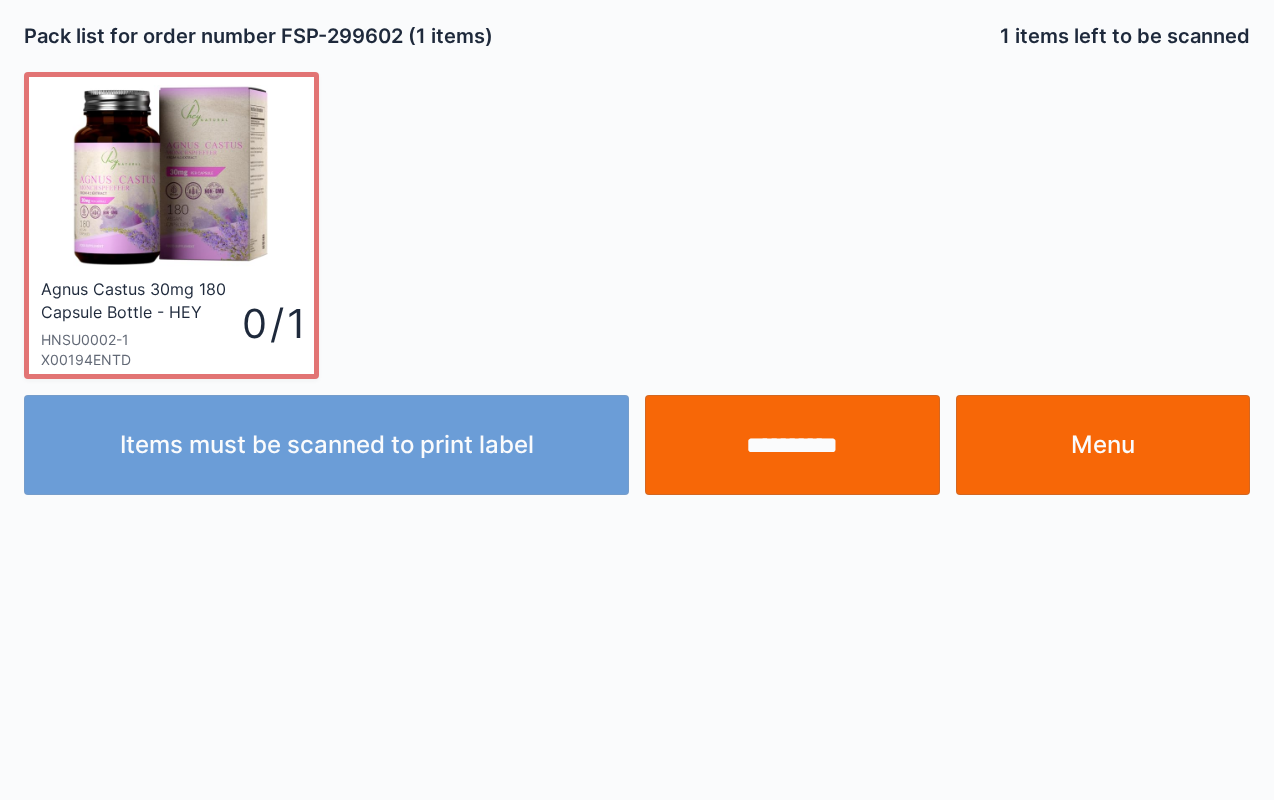 click on "**********" at bounding box center [792, 445] 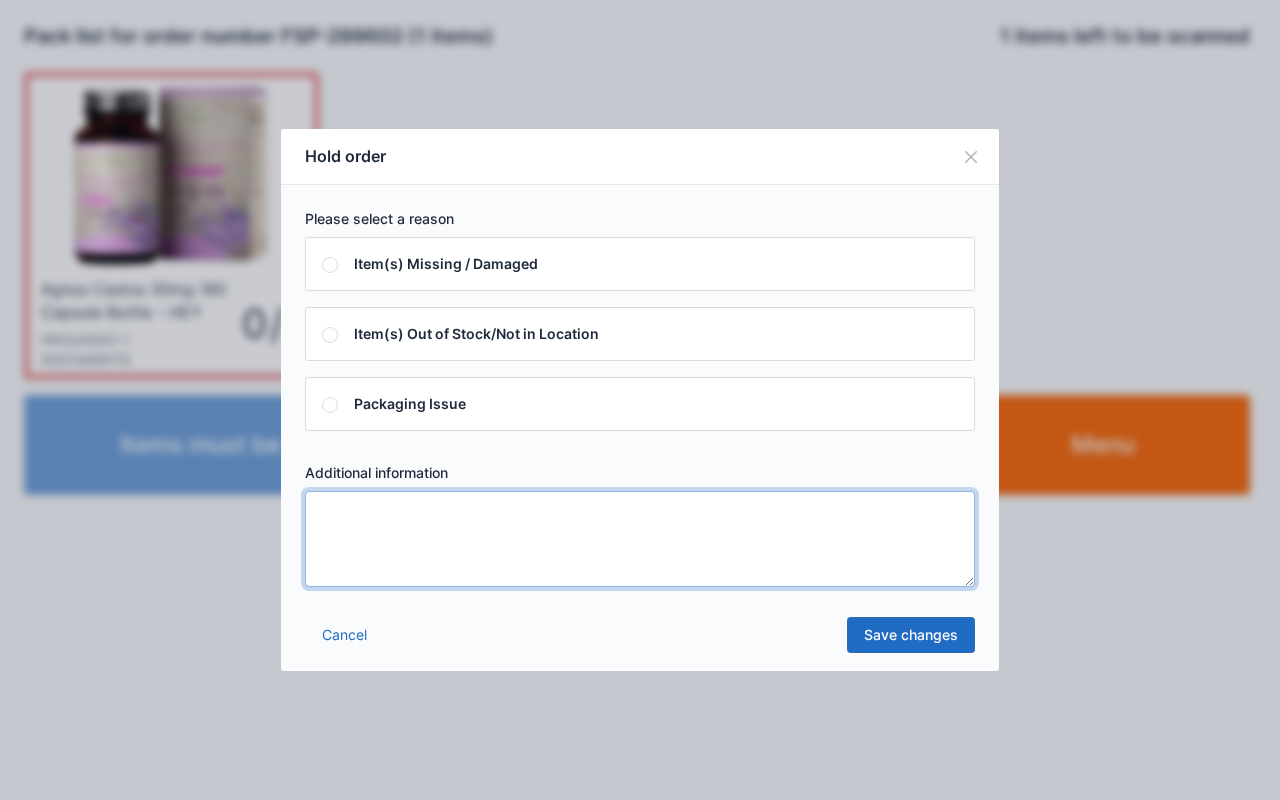 click at bounding box center (640, 539) 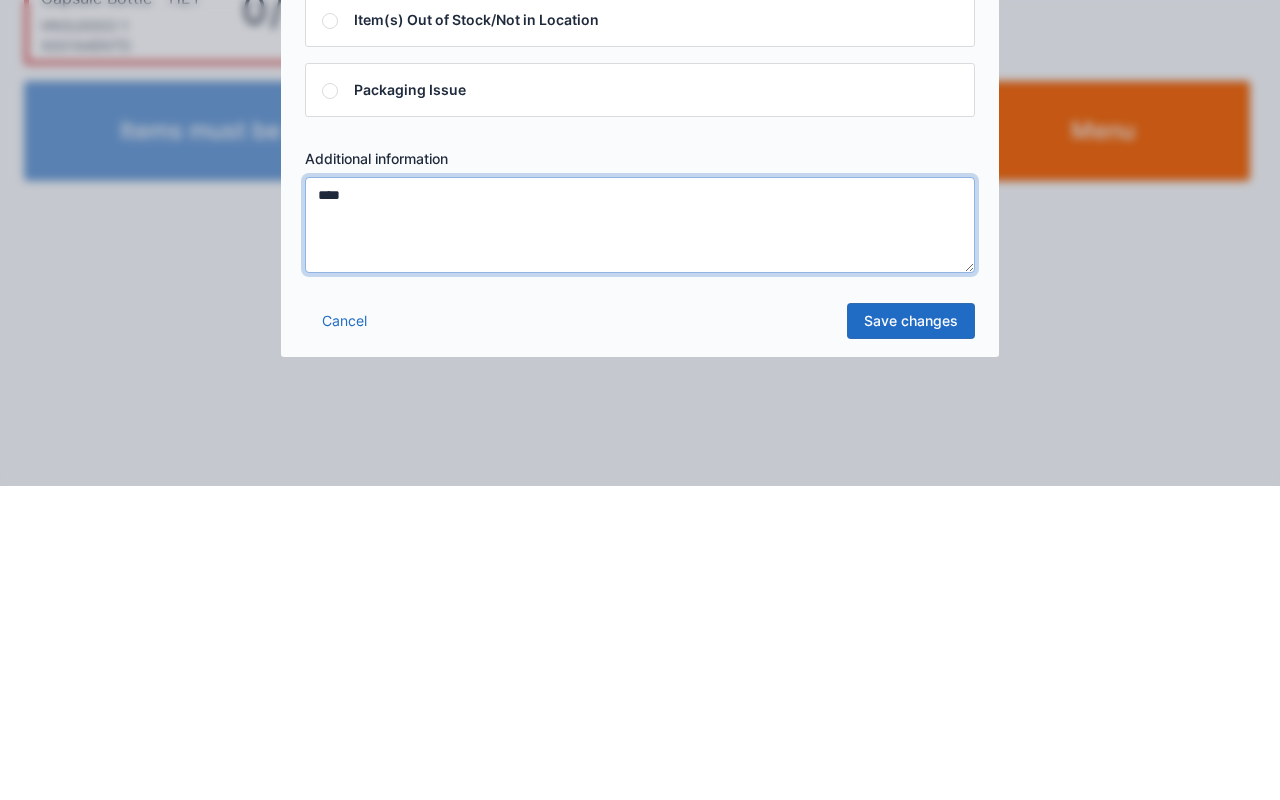 type on "****" 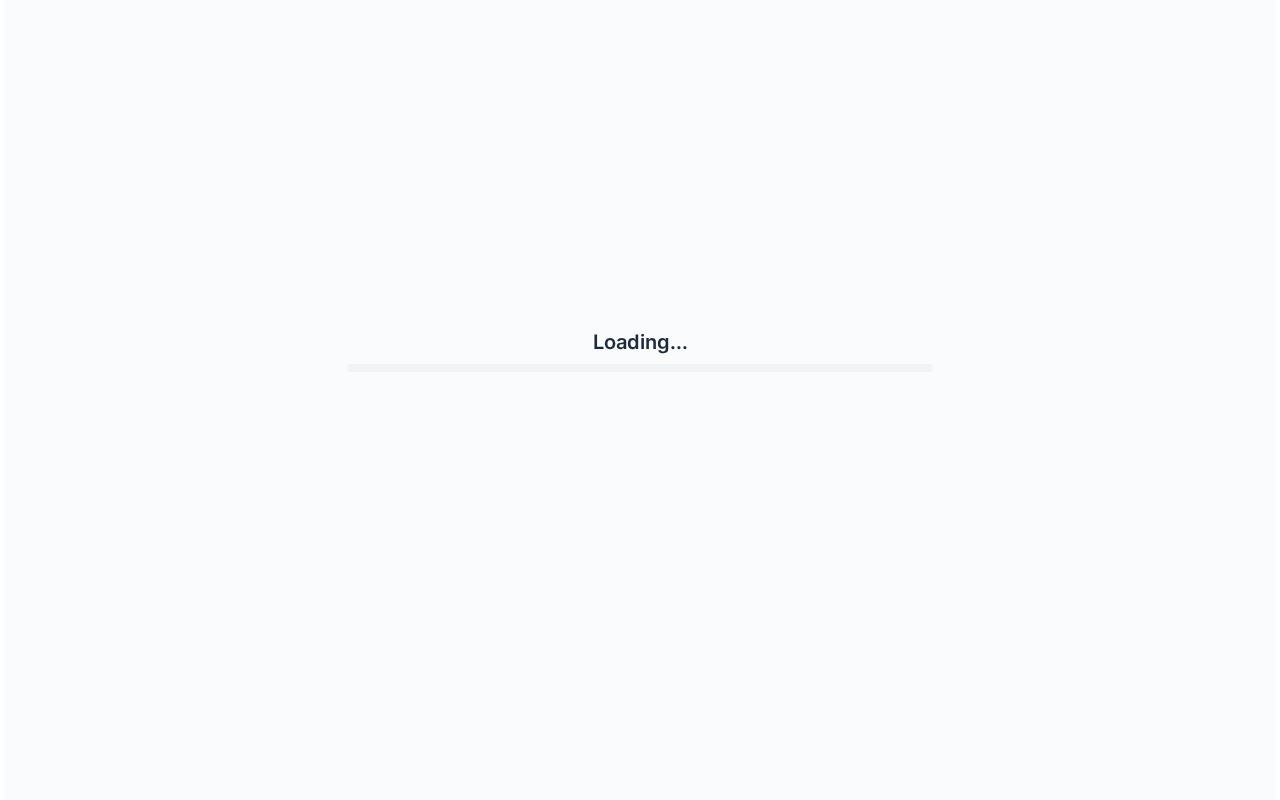 scroll, scrollTop: 0, scrollLeft: 0, axis: both 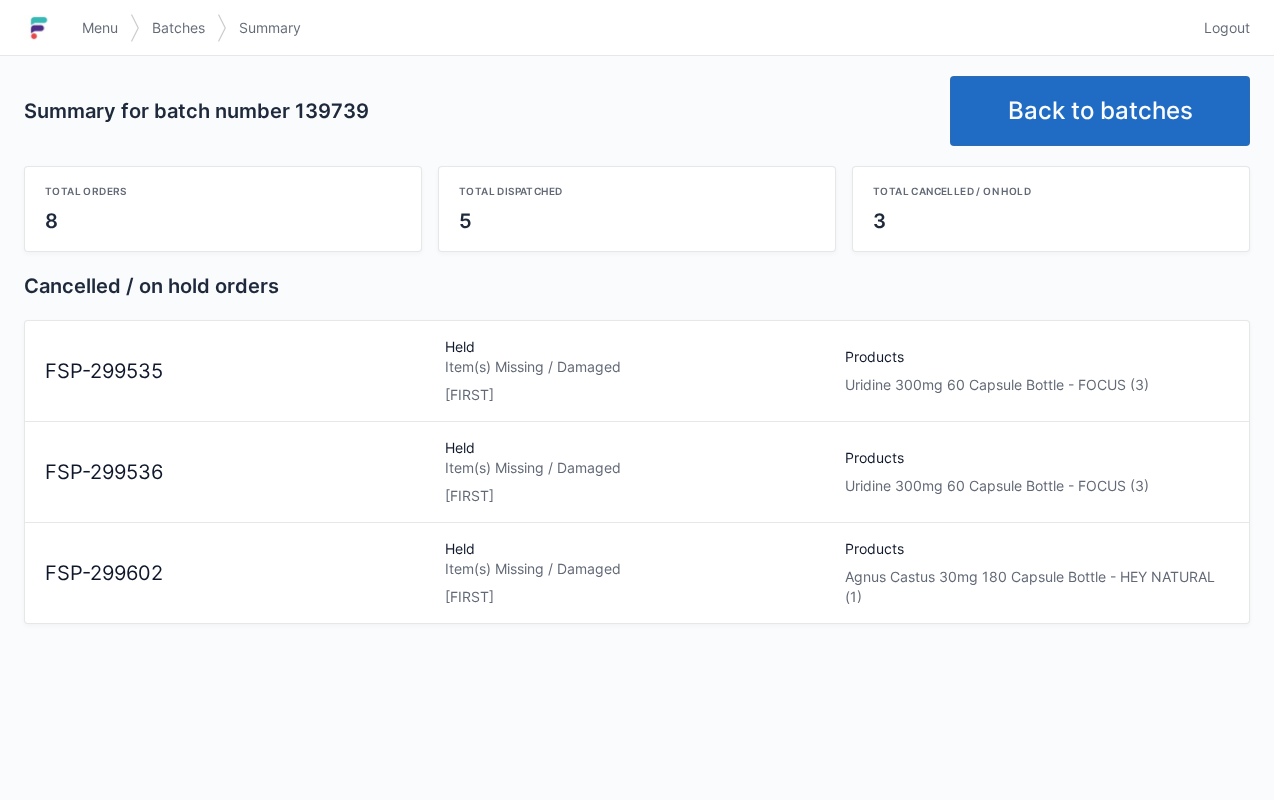 click on "Menu" at bounding box center (100, 28) 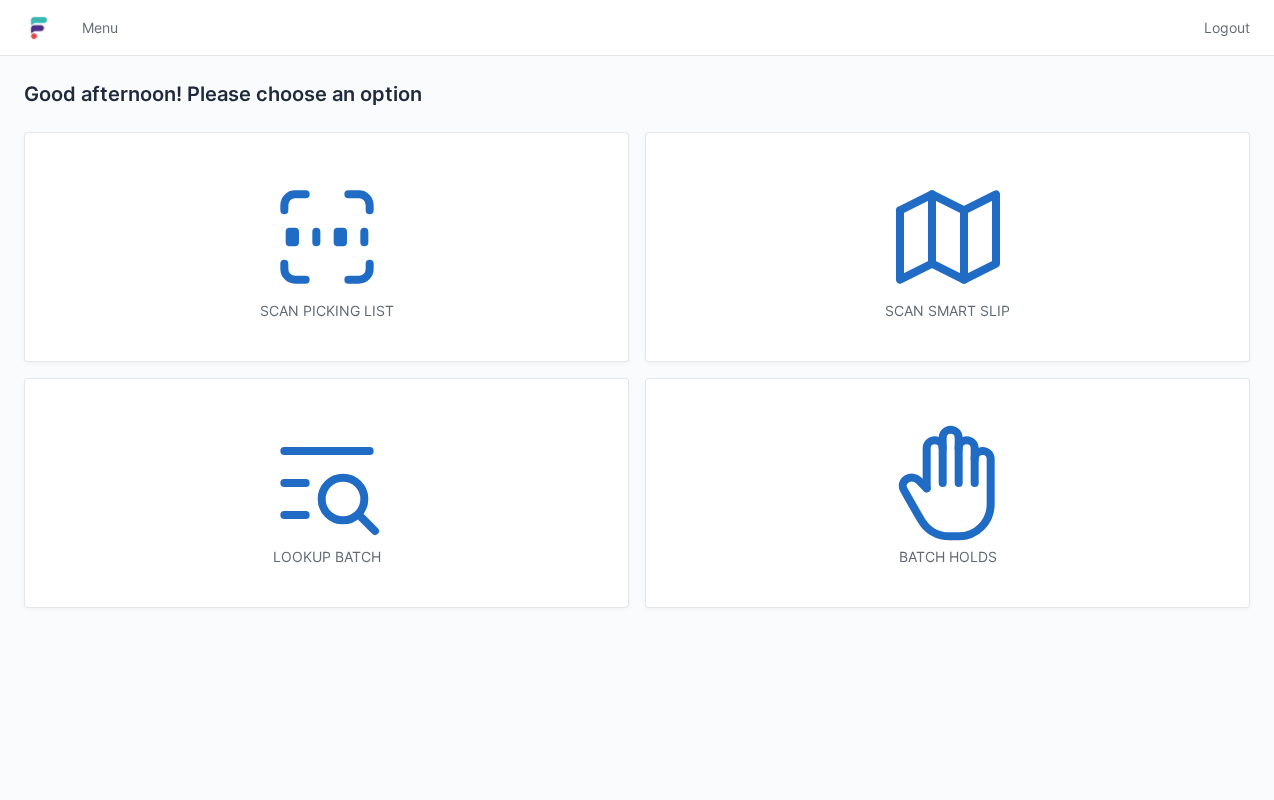 scroll, scrollTop: 0, scrollLeft: 0, axis: both 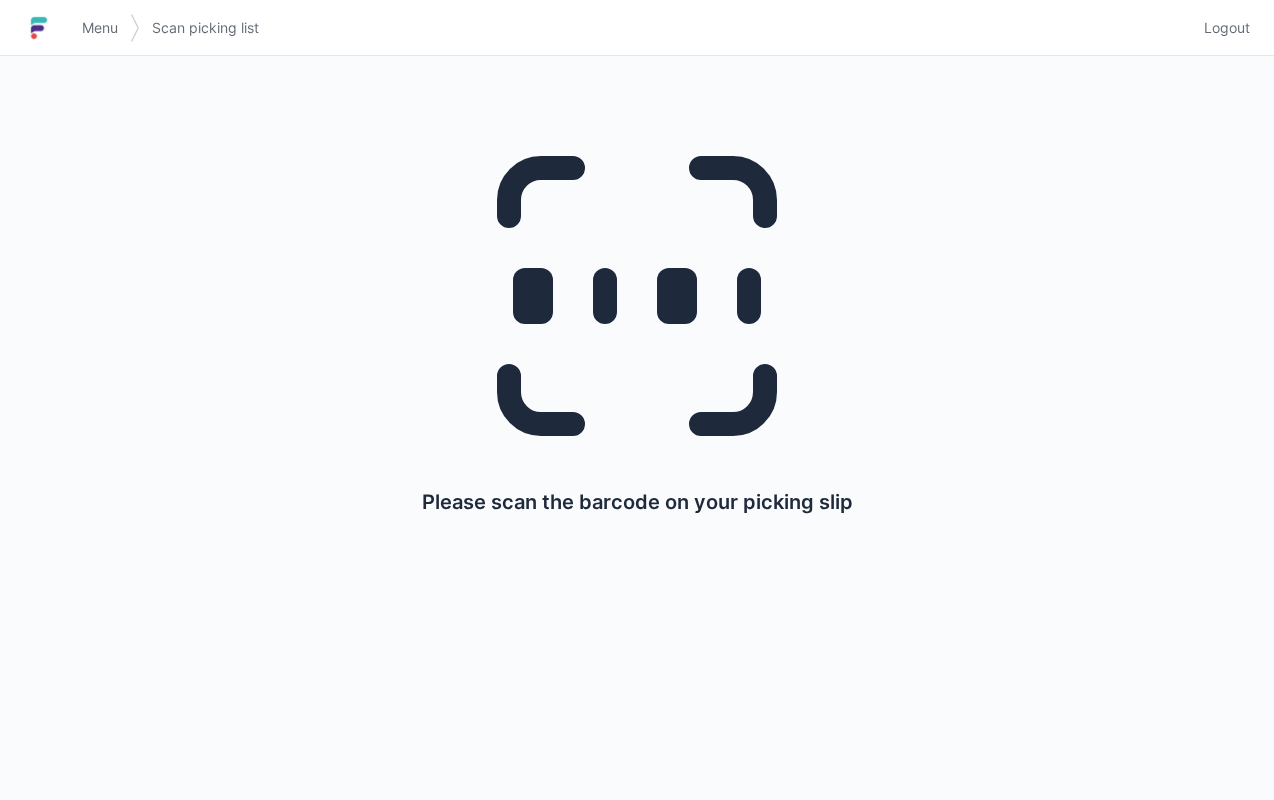 click on "Menu" at bounding box center (100, 28) 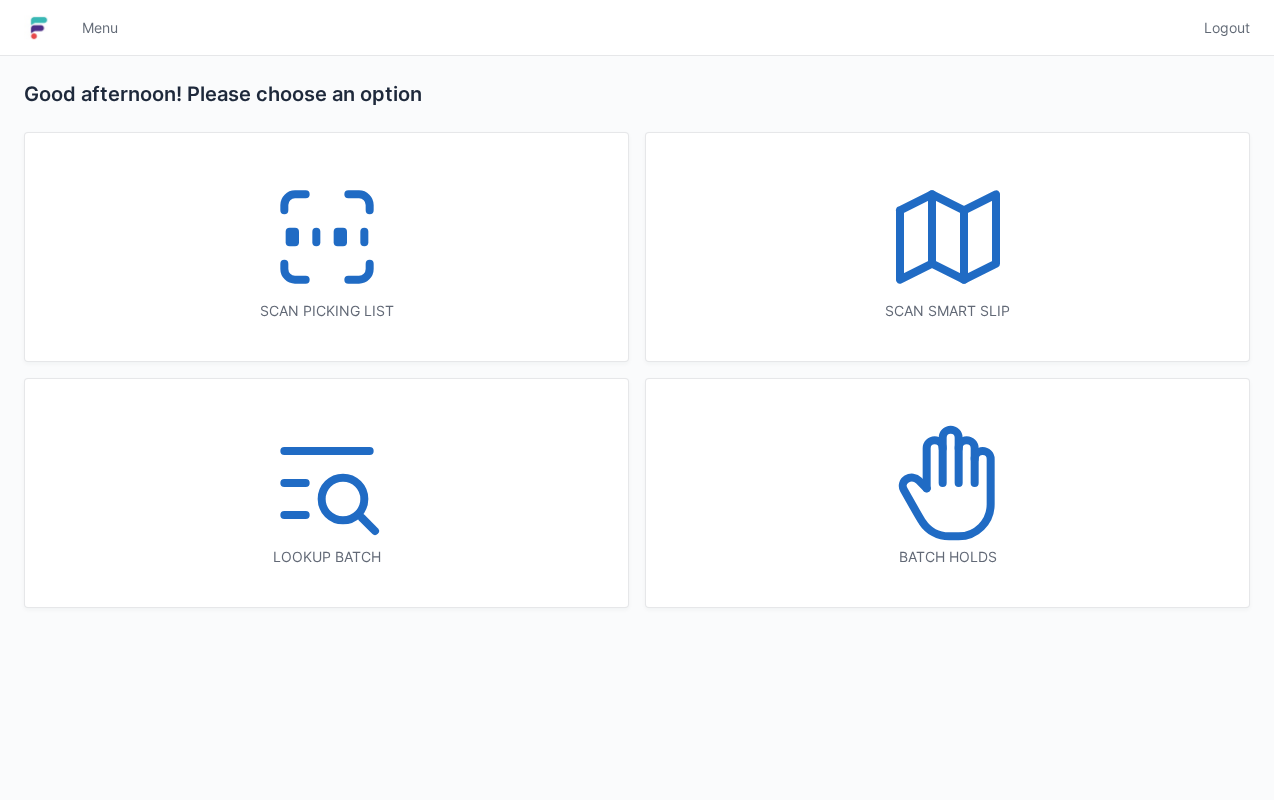 scroll, scrollTop: 0, scrollLeft: 0, axis: both 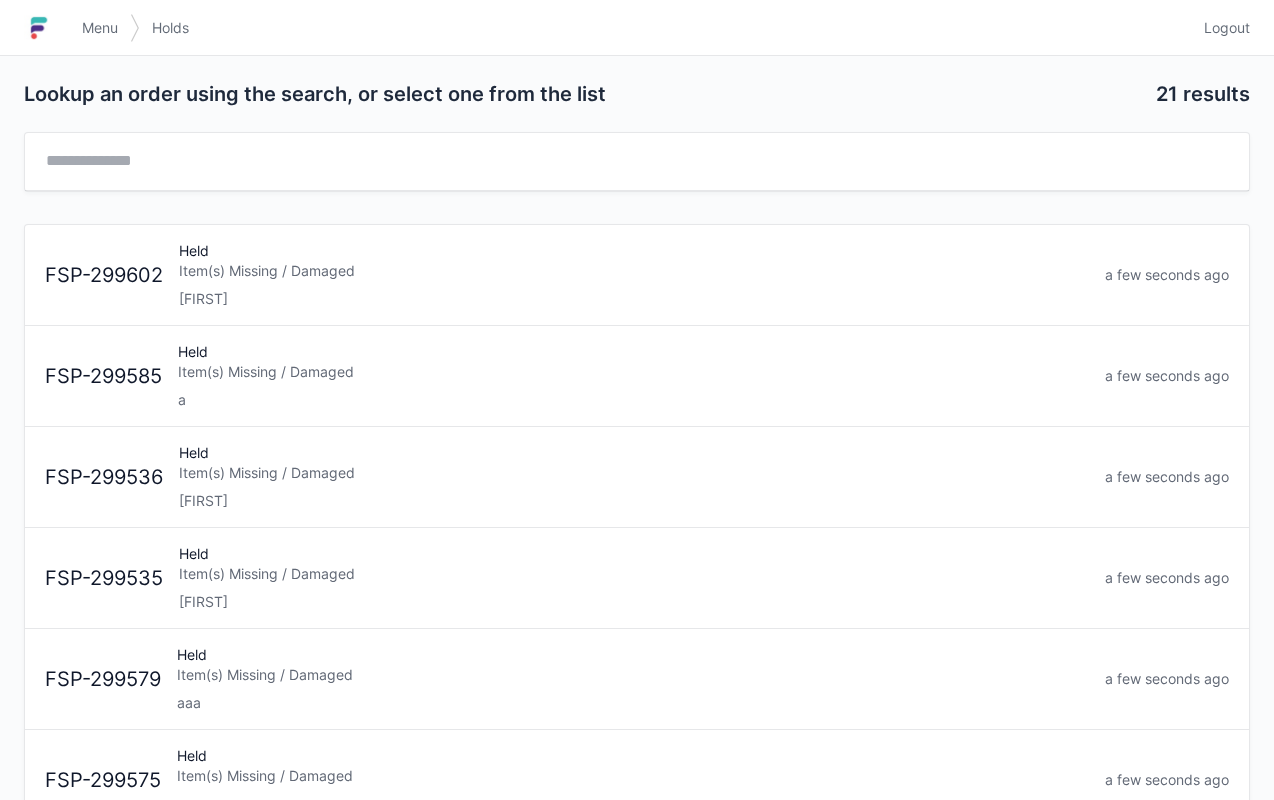 click on "Item(s) Missing / Damaged" at bounding box center [634, 473] 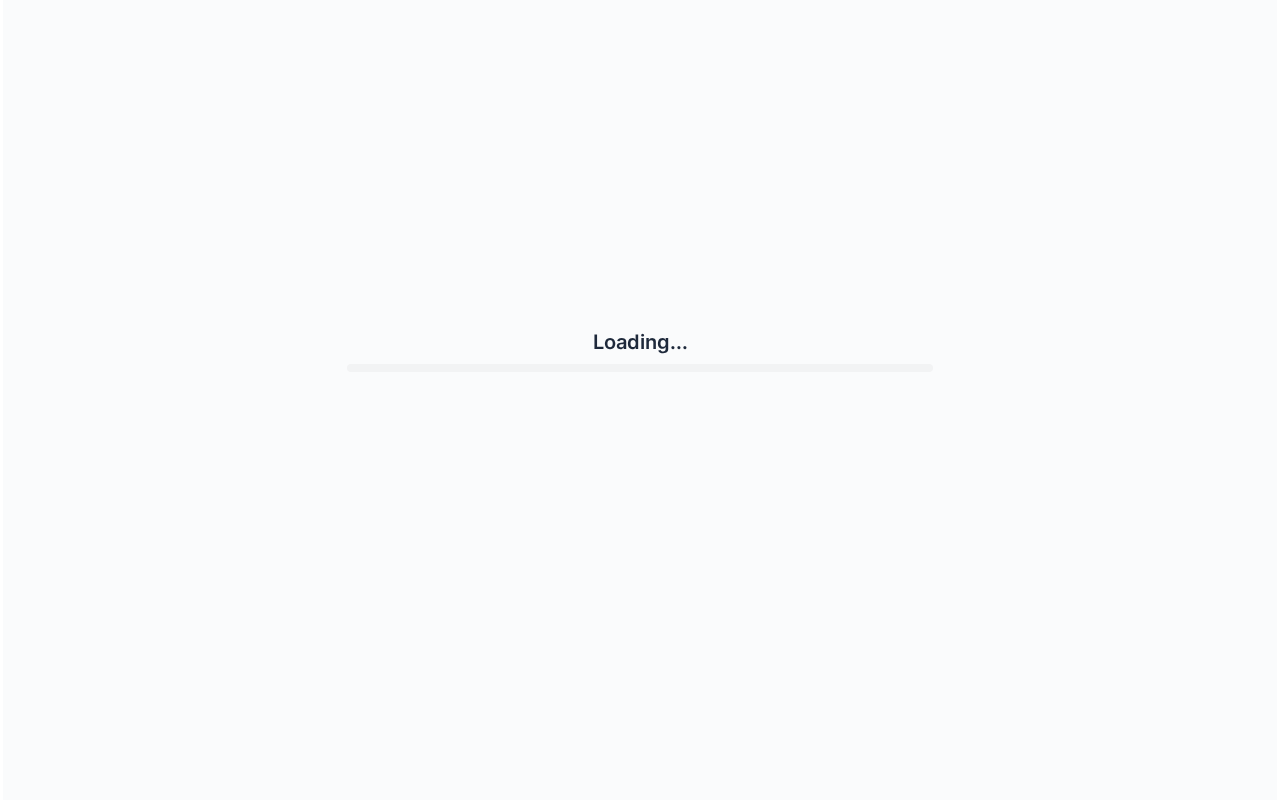scroll, scrollTop: 0, scrollLeft: 0, axis: both 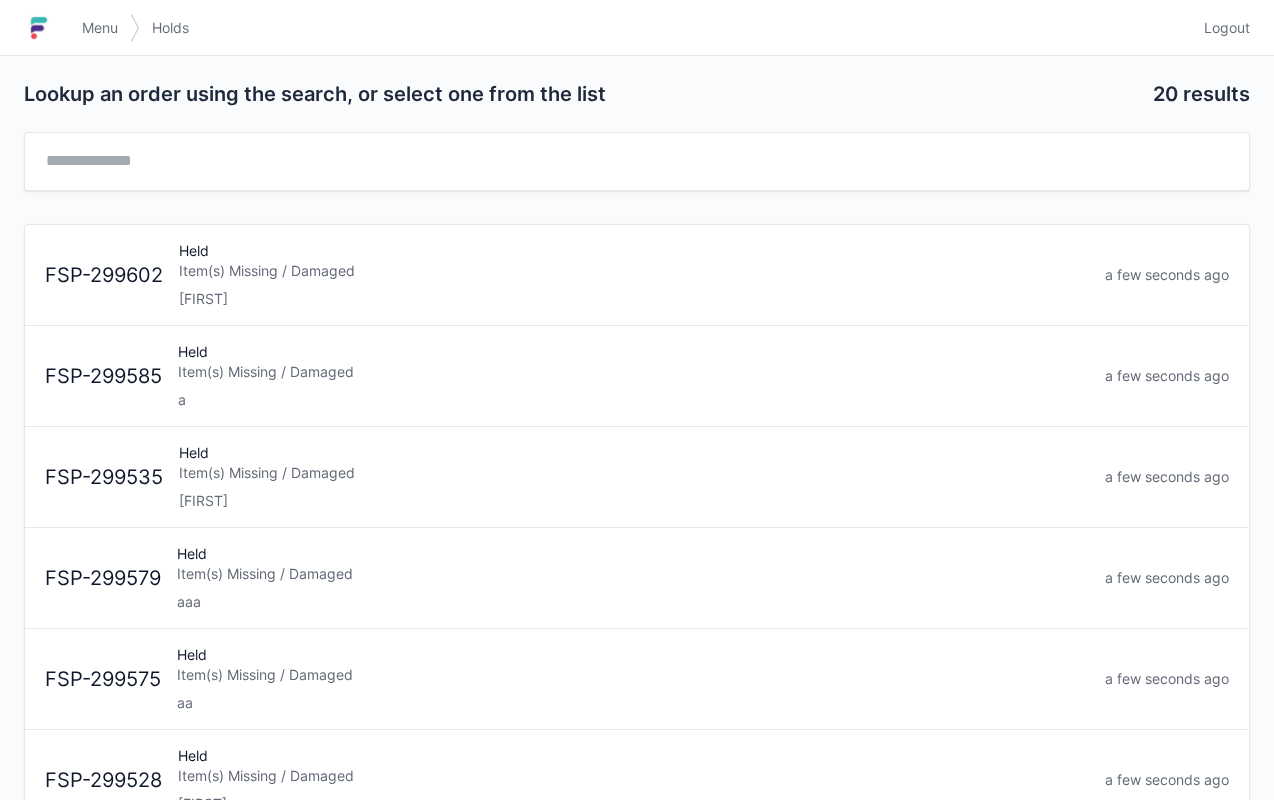 click on "Item(s) Missing / Damaged" at bounding box center [634, 473] 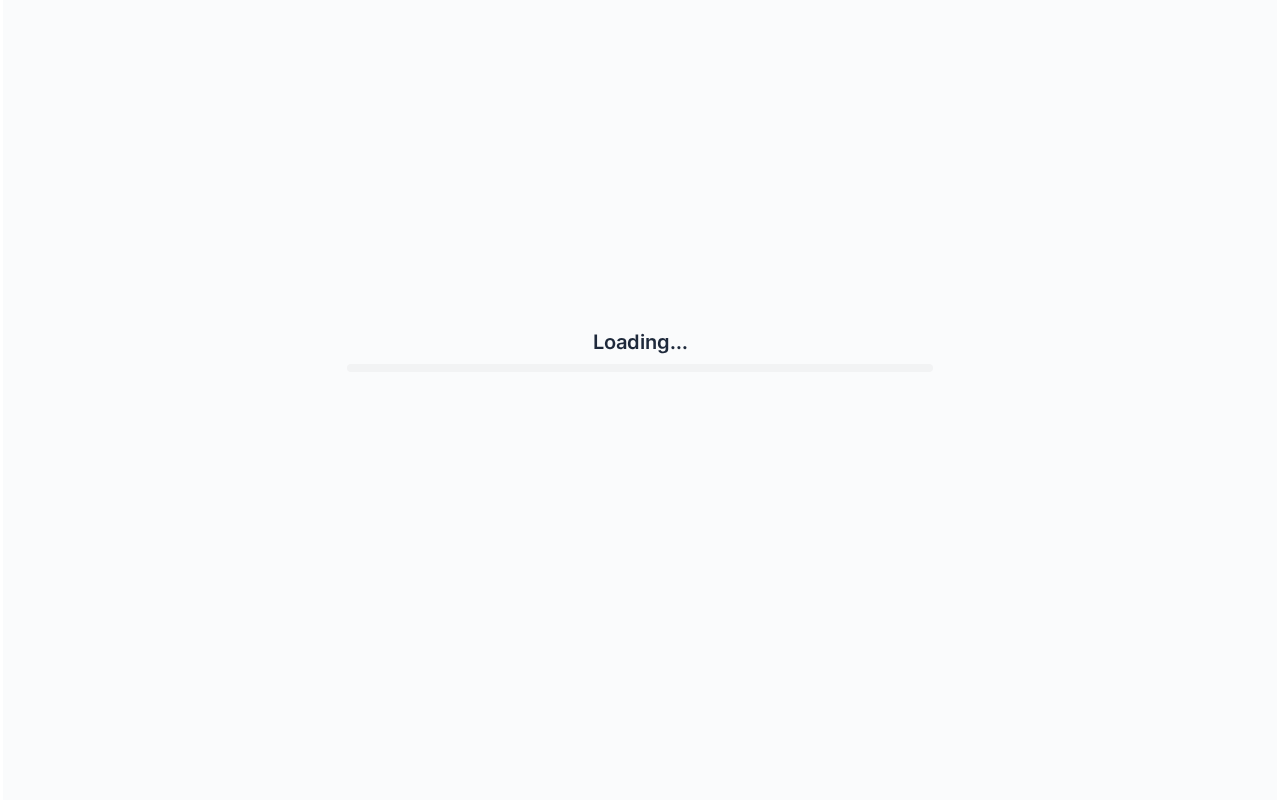 scroll, scrollTop: 0, scrollLeft: 0, axis: both 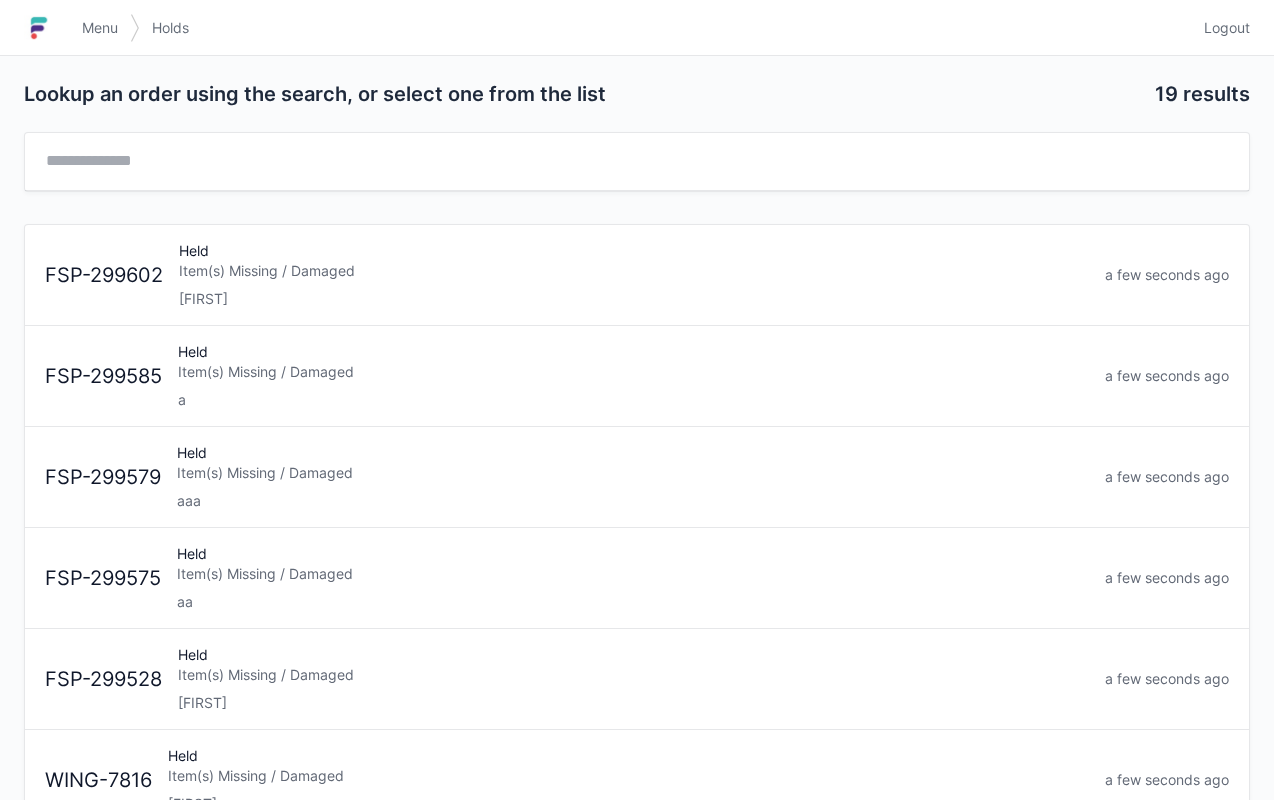 click on "Menu" at bounding box center [100, 28] 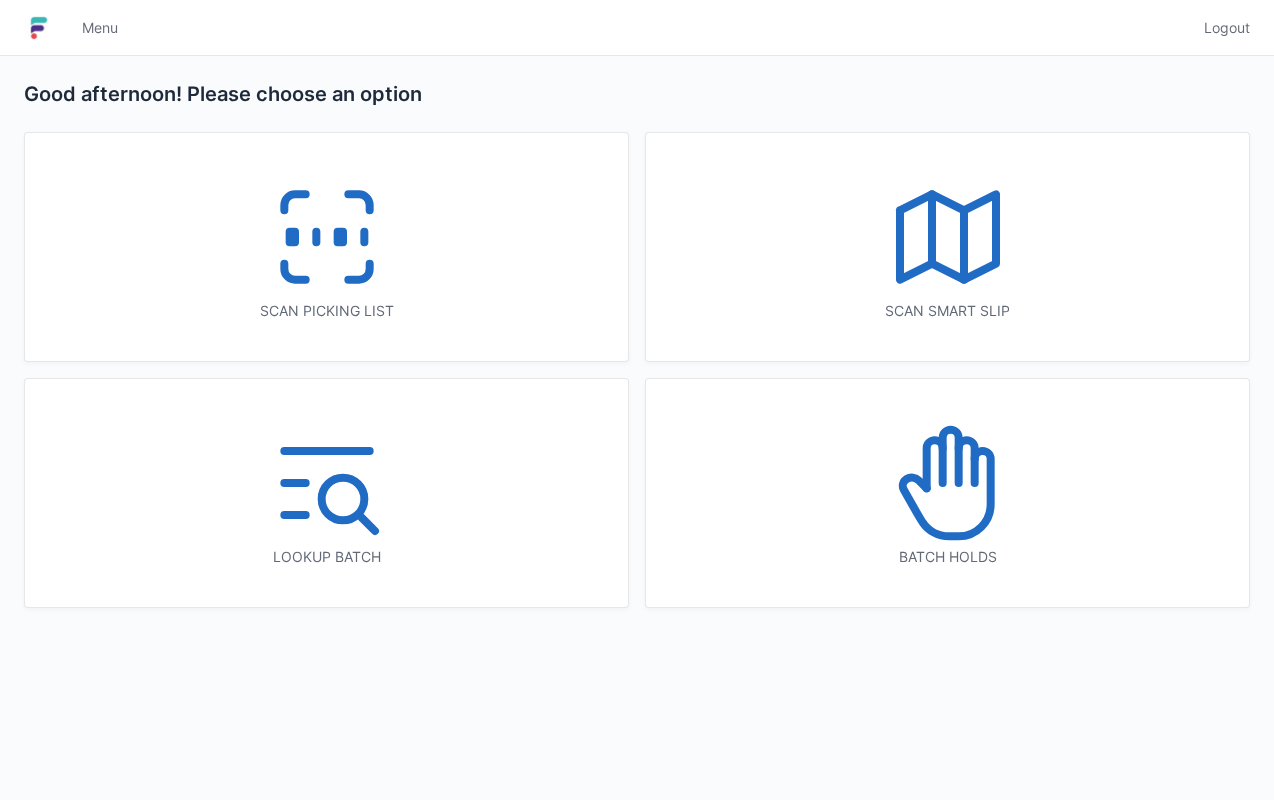 scroll, scrollTop: 0, scrollLeft: 0, axis: both 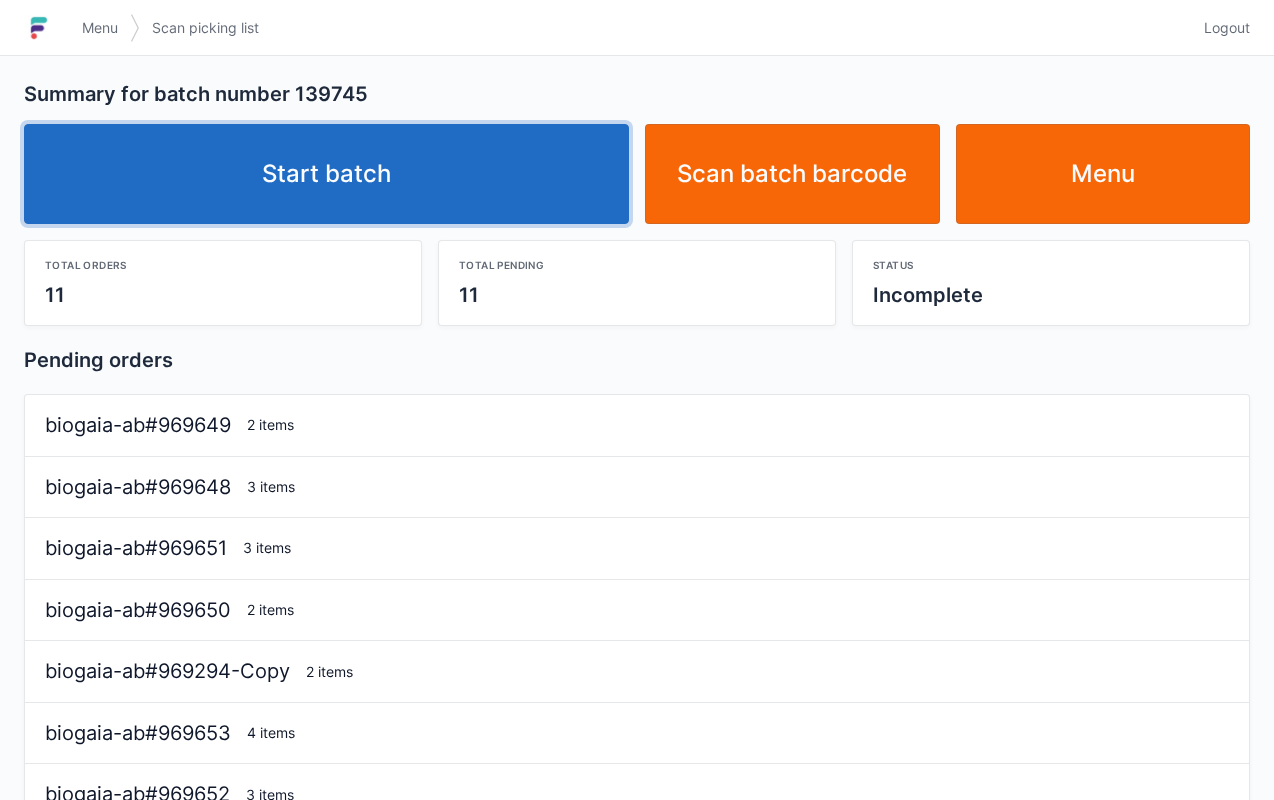 click on "Start batch" at bounding box center [326, 174] 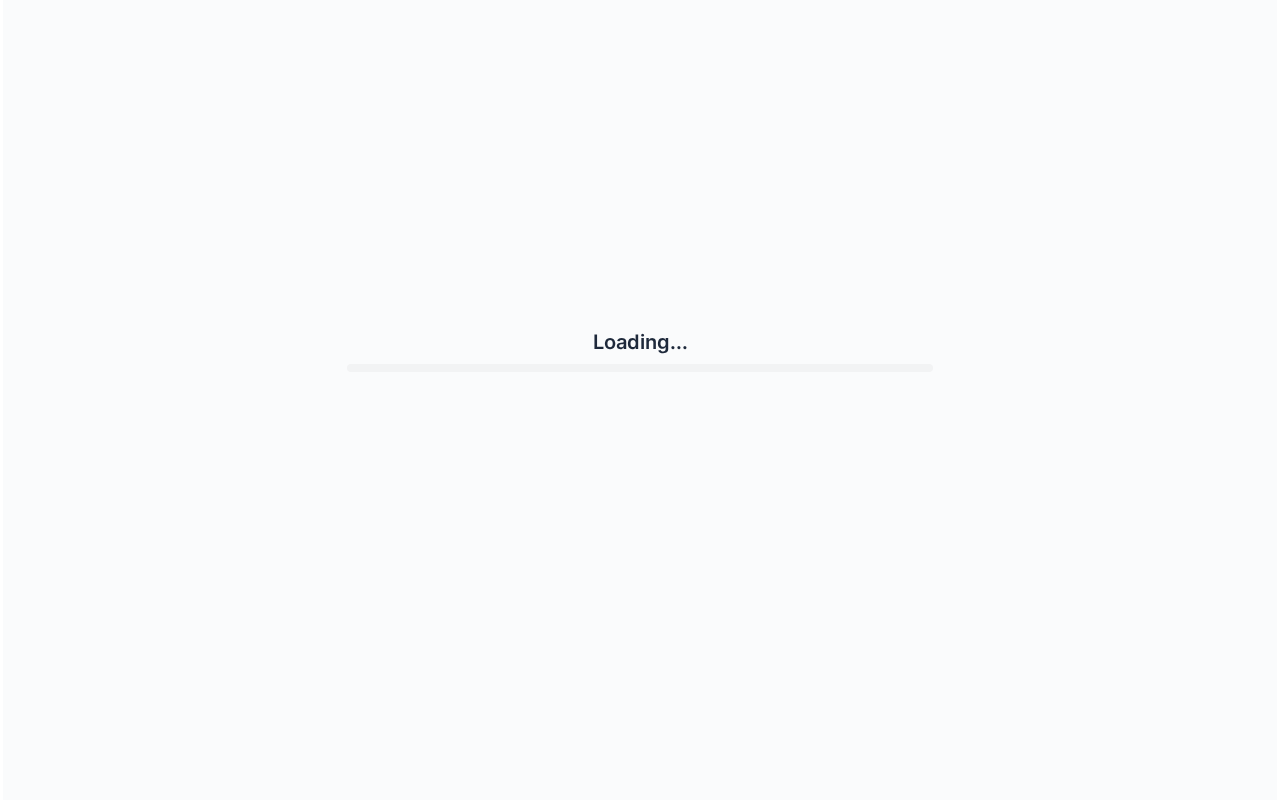scroll, scrollTop: 0, scrollLeft: 0, axis: both 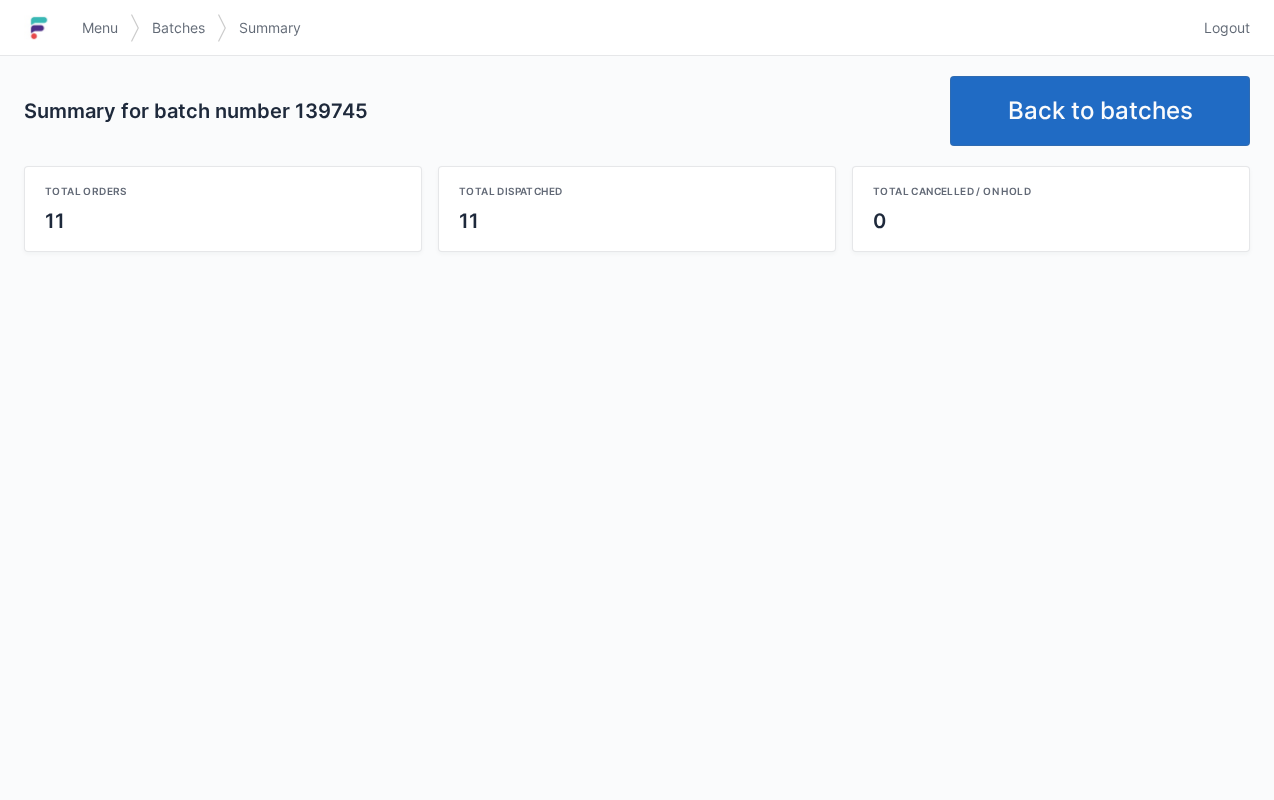 click on "Back to batches" at bounding box center [1100, 111] 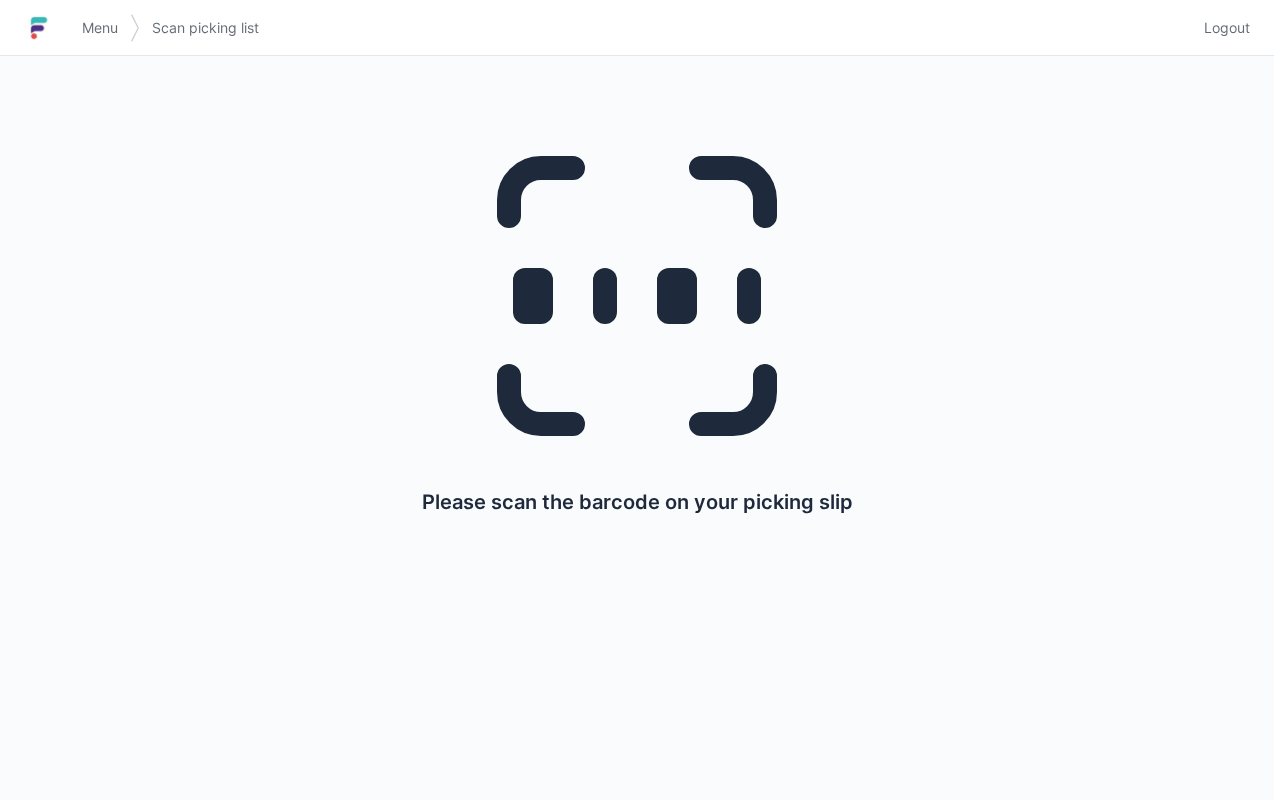 scroll, scrollTop: 0, scrollLeft: 0, axis: both 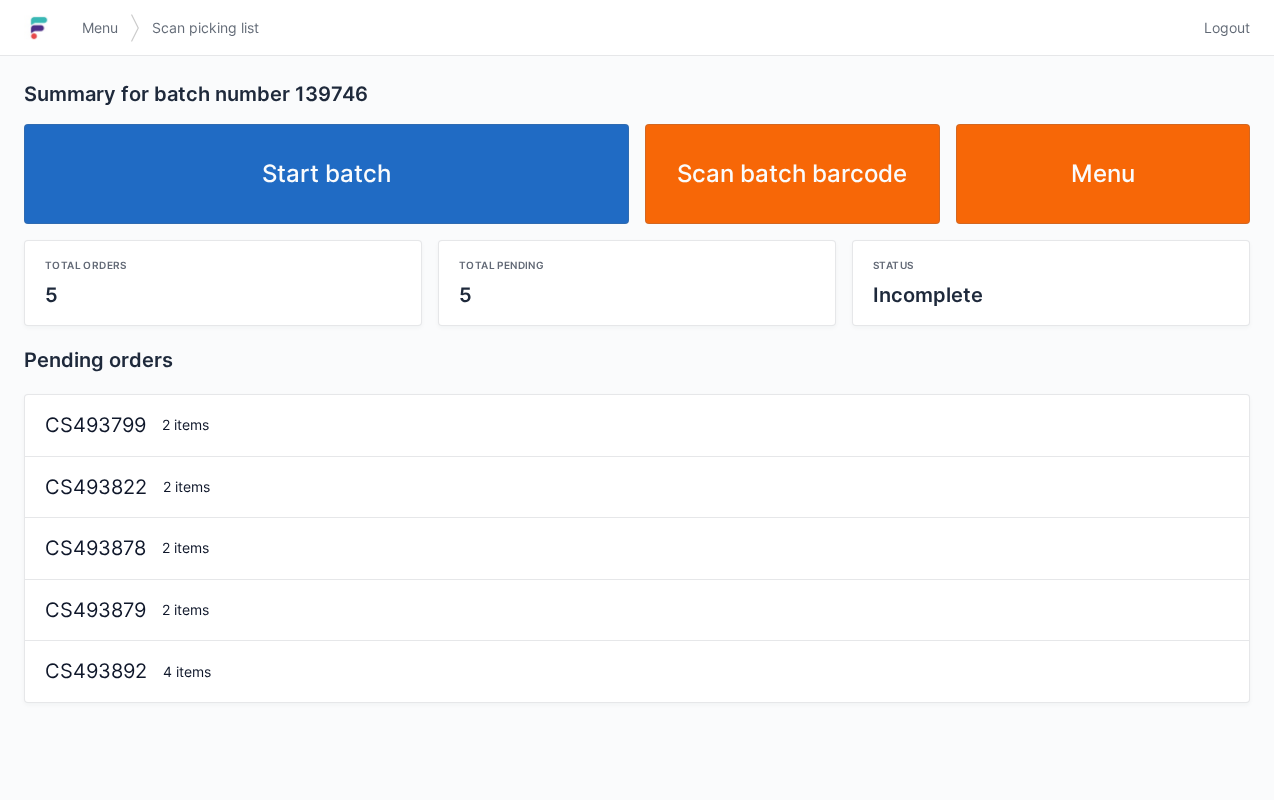 click on "Start batch" at bounding box center [326, 174] 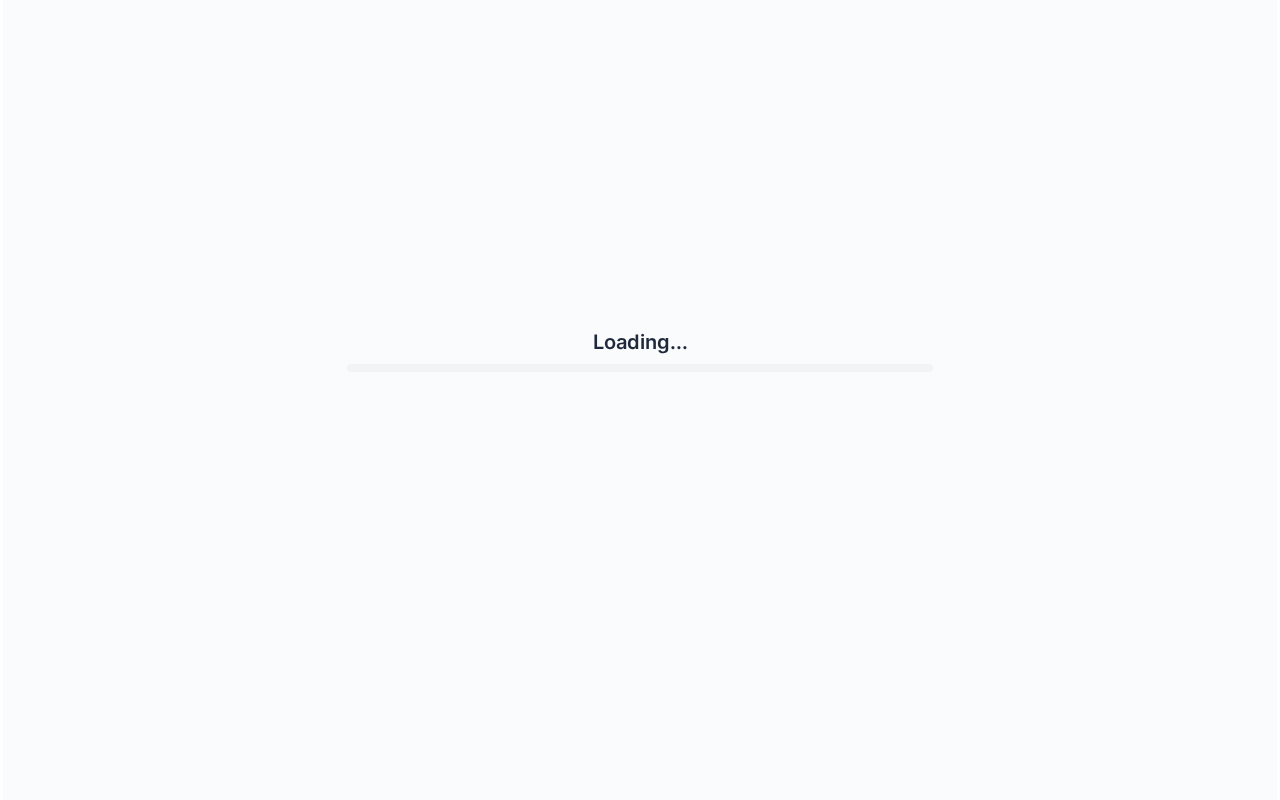 scroll, scrollTop: 0, scrollLeft: 0, axis: both 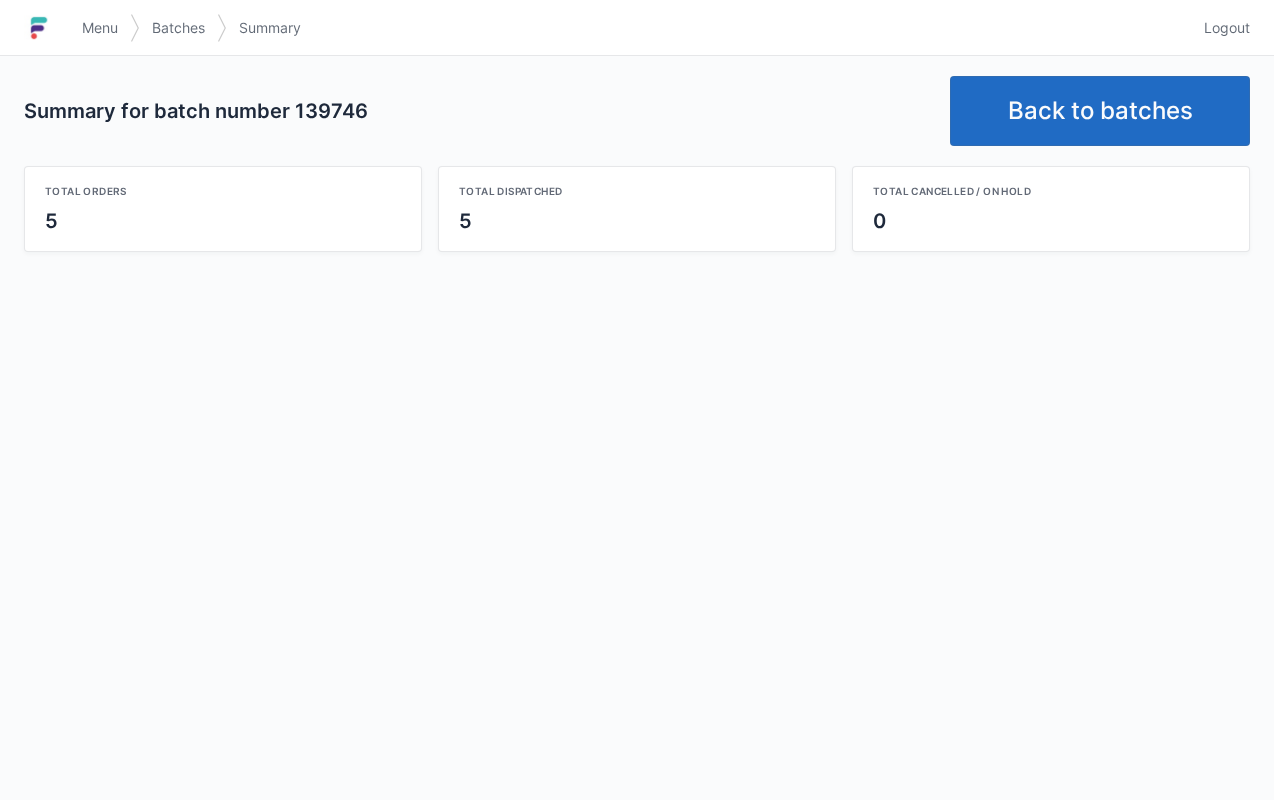 click on "Back to batches" at bounding box center (1100, 111) 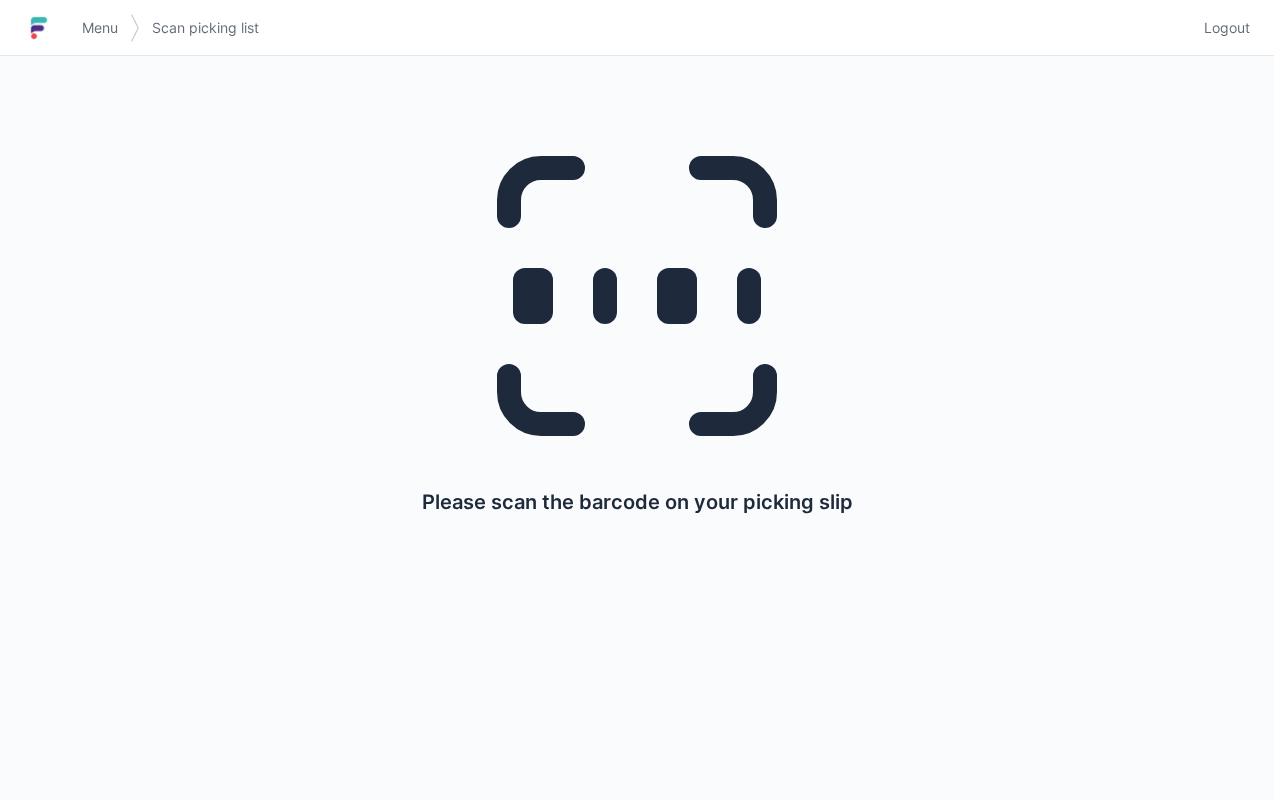 scroll, scrollTop: 0, scrollLeft: 0, axis: both 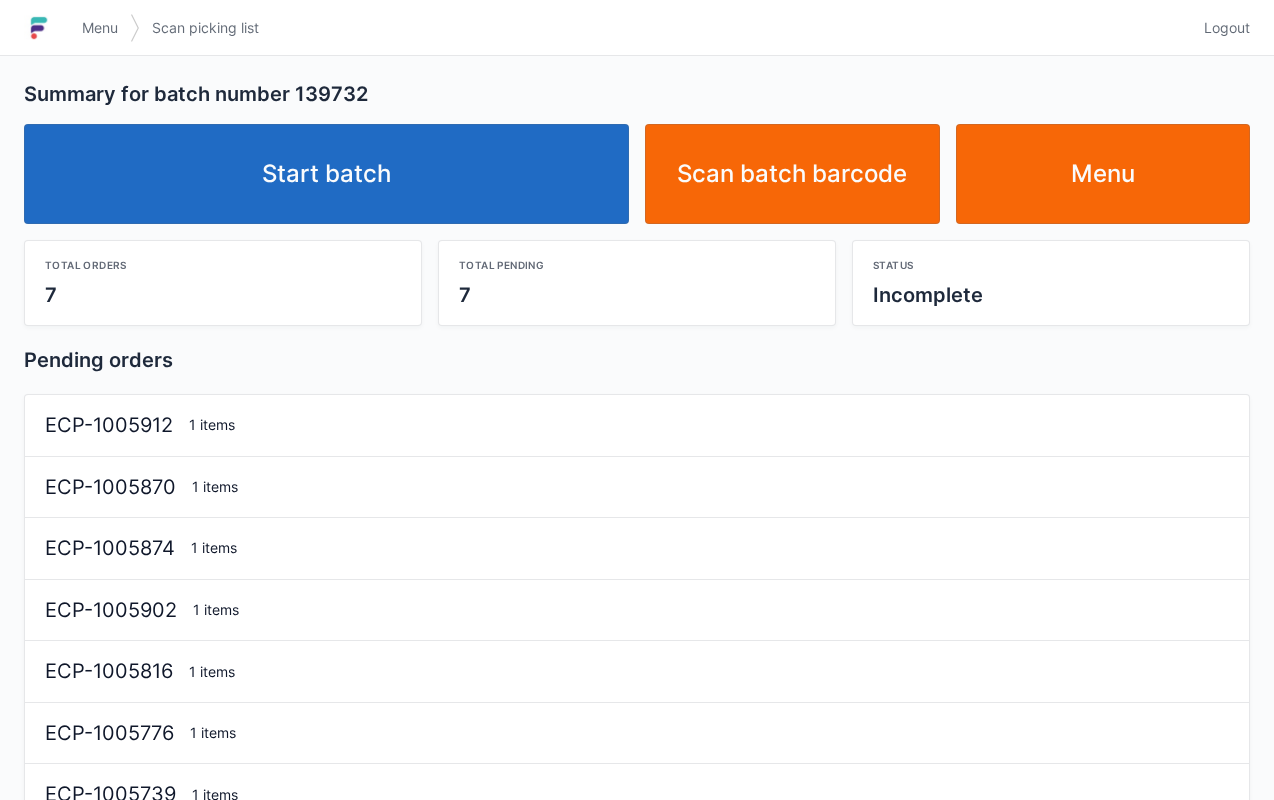 click on "Start batch" at bounding box center [326, 174] 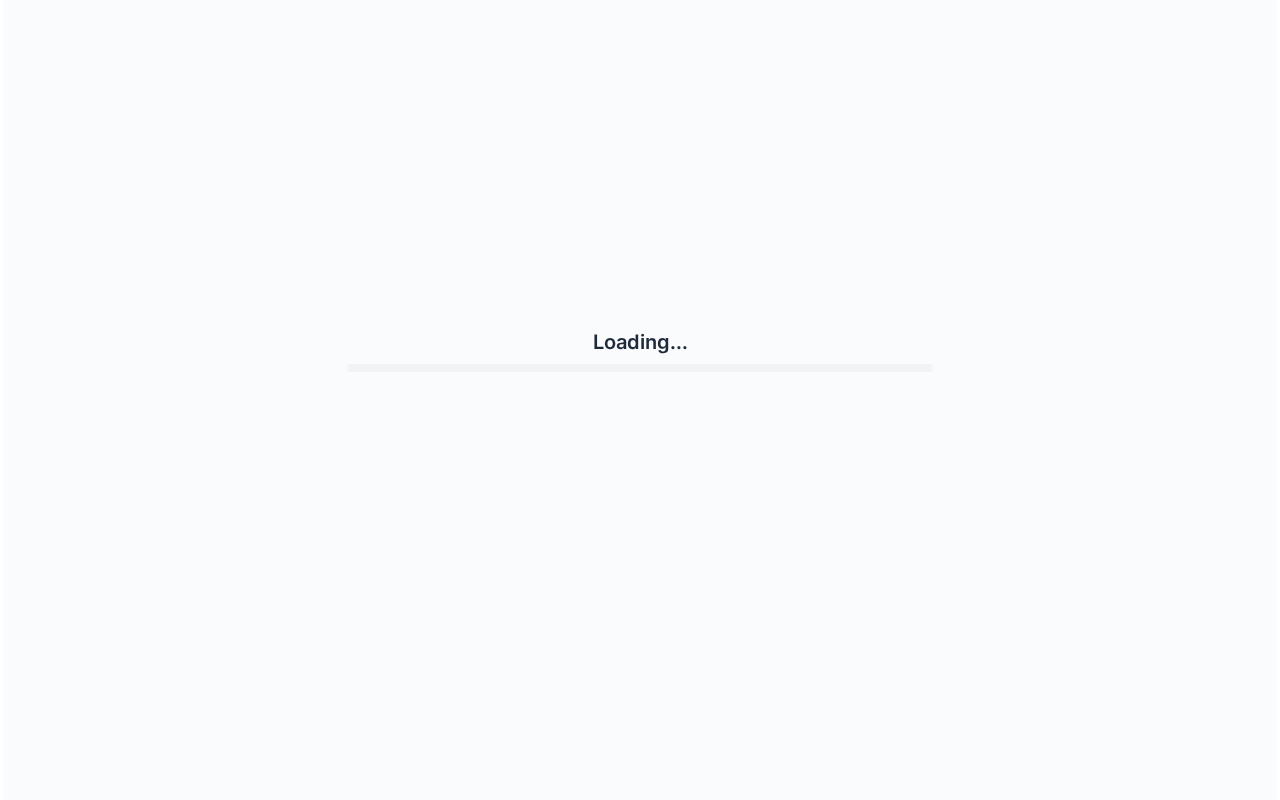 scroll, scrollTop: 0, scrollLeft: 0, axis: both 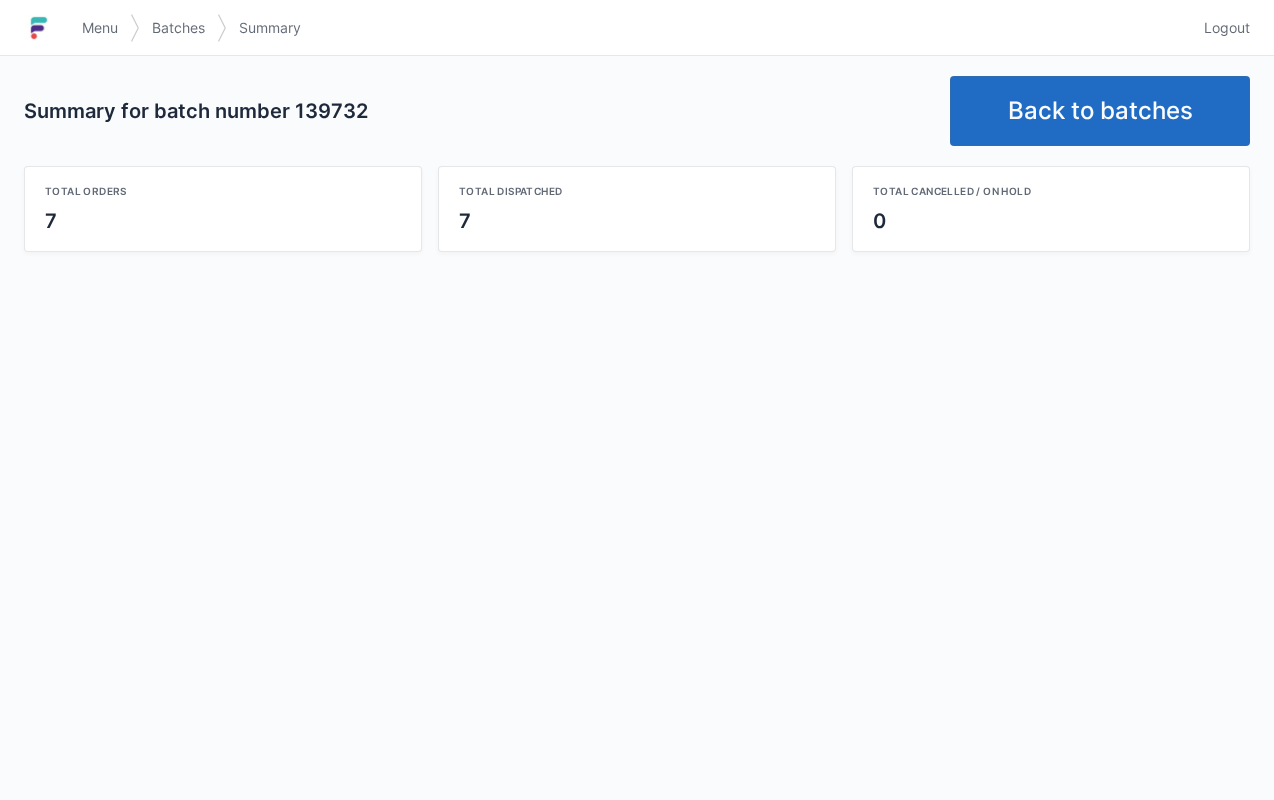 click on "Back to batches" at bounding box center (1100, 111) 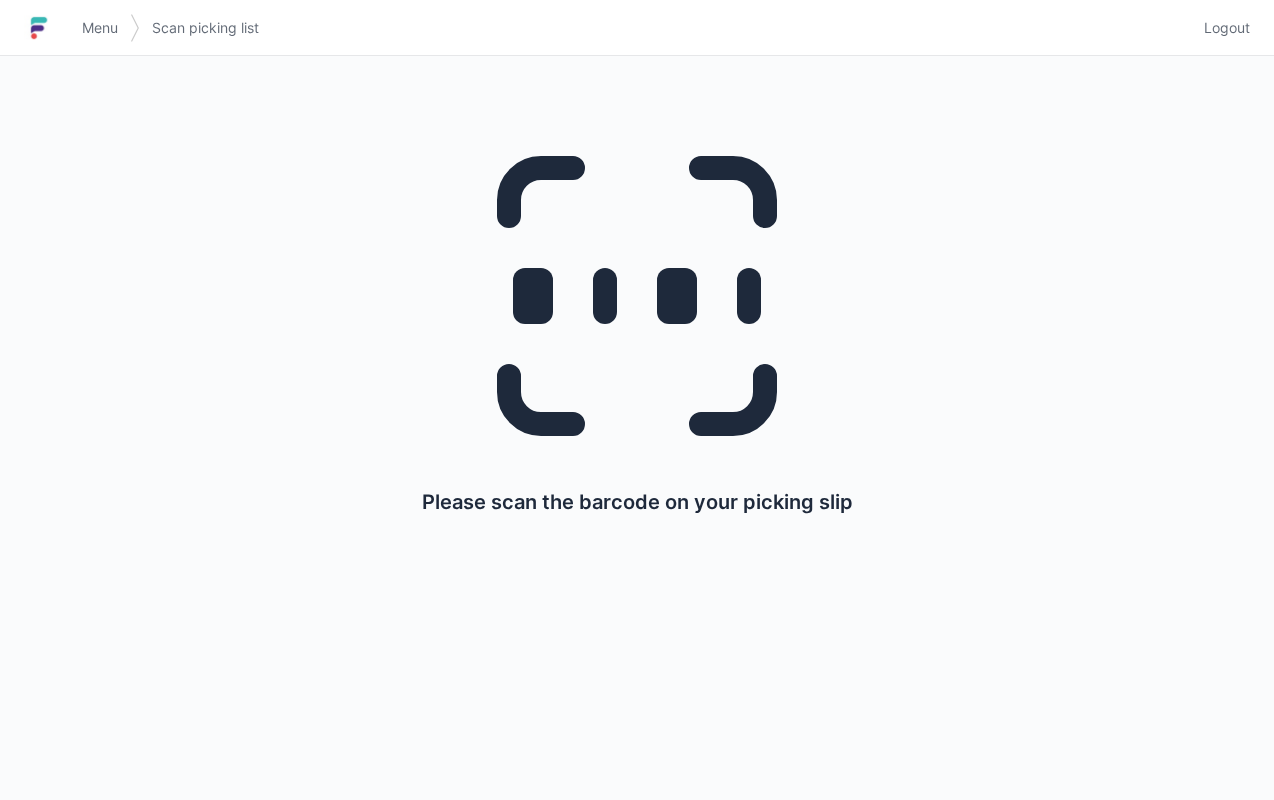 scroll, scrollTop: 0, scrollLeft: 0, axis: both 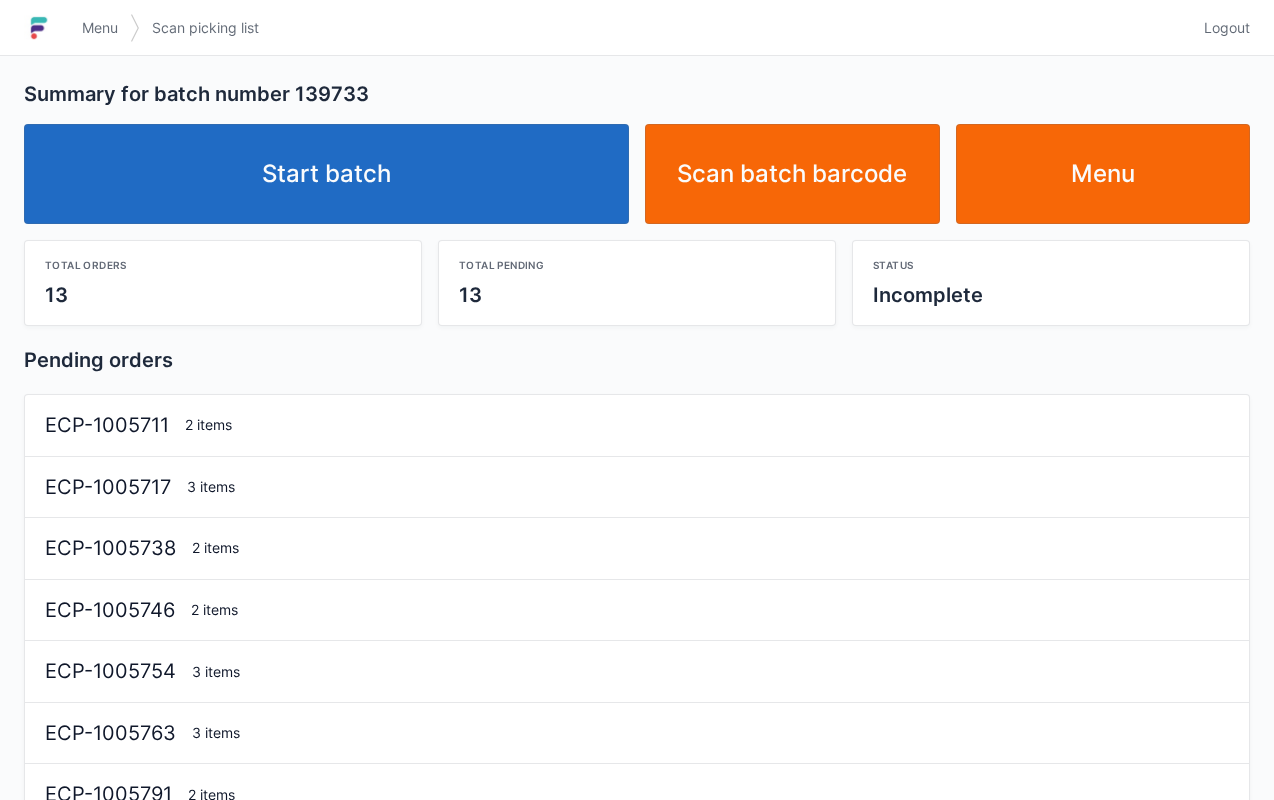 click on "Start batch" at bounding box center [326, 174] 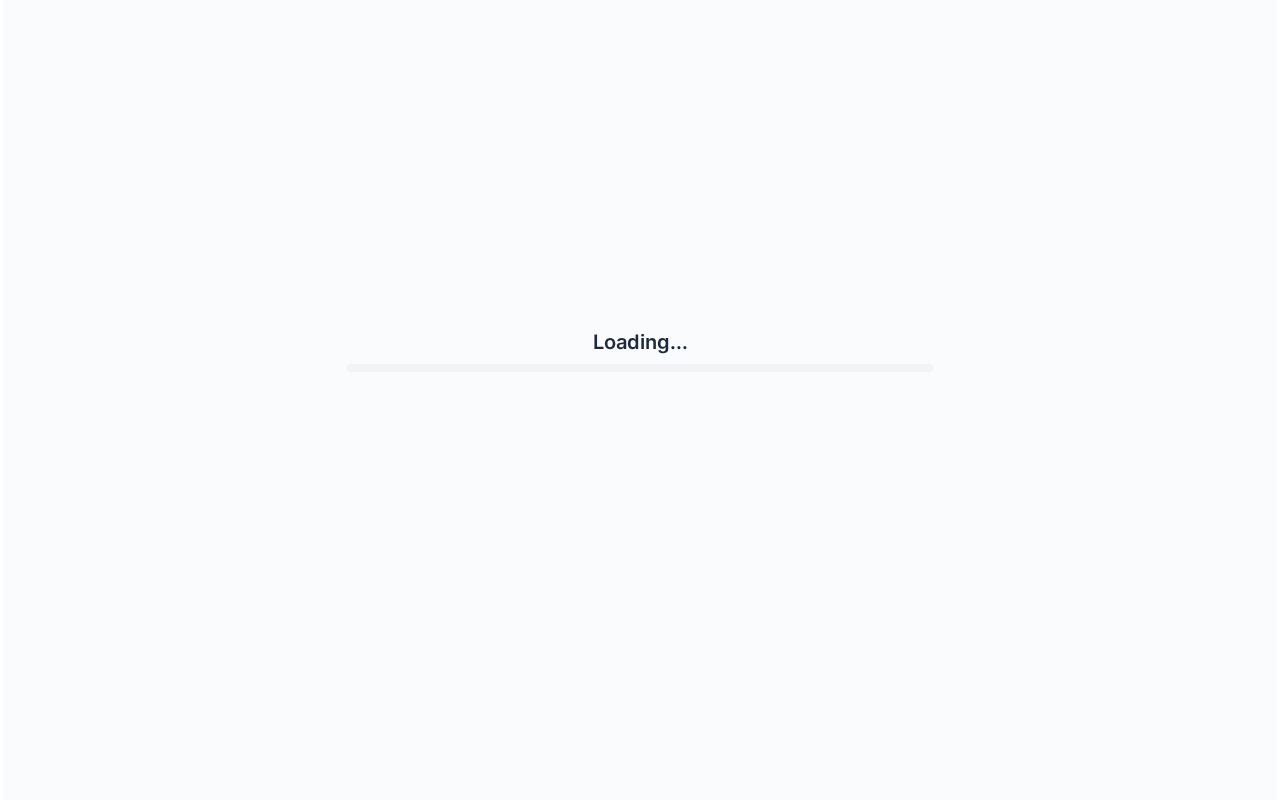 scroll, scrollTop: 0, scrollLeft: 0, axis: both 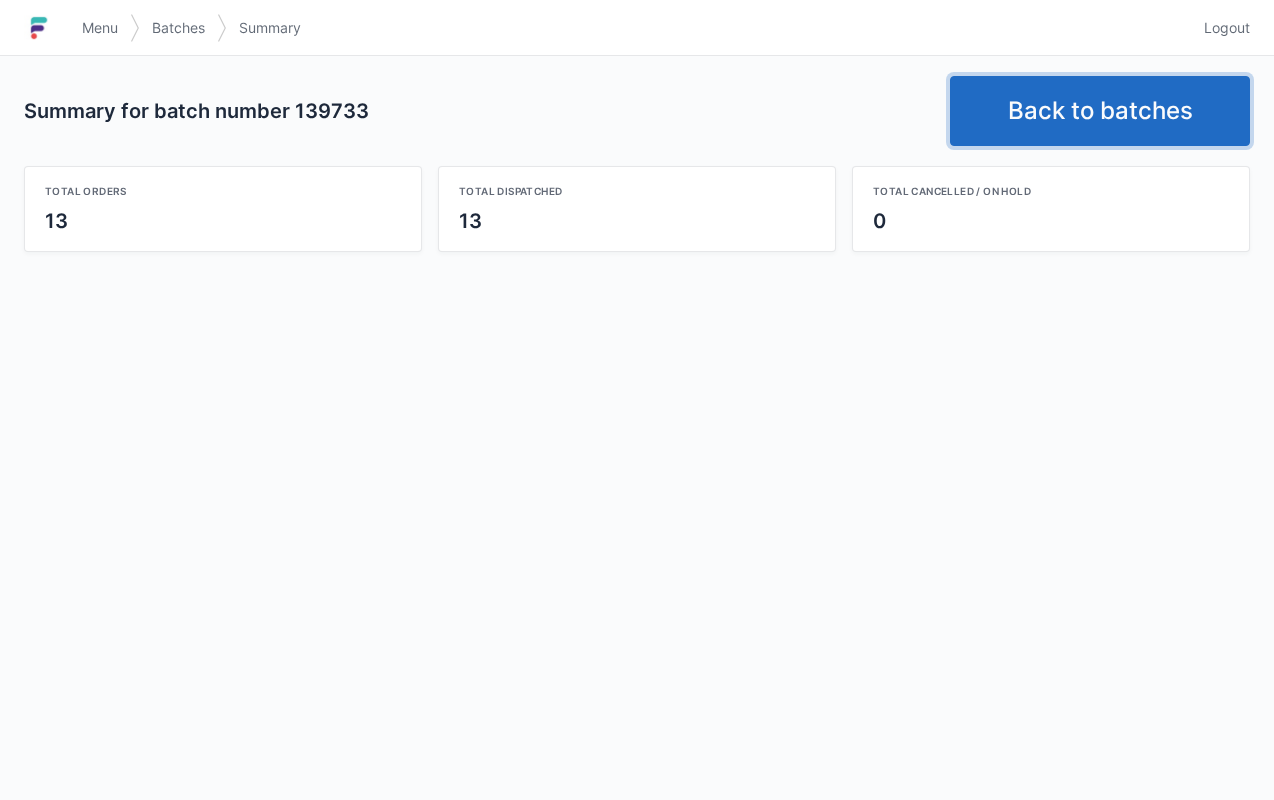click on "Back to batches" at bounding box center [1100, 111] 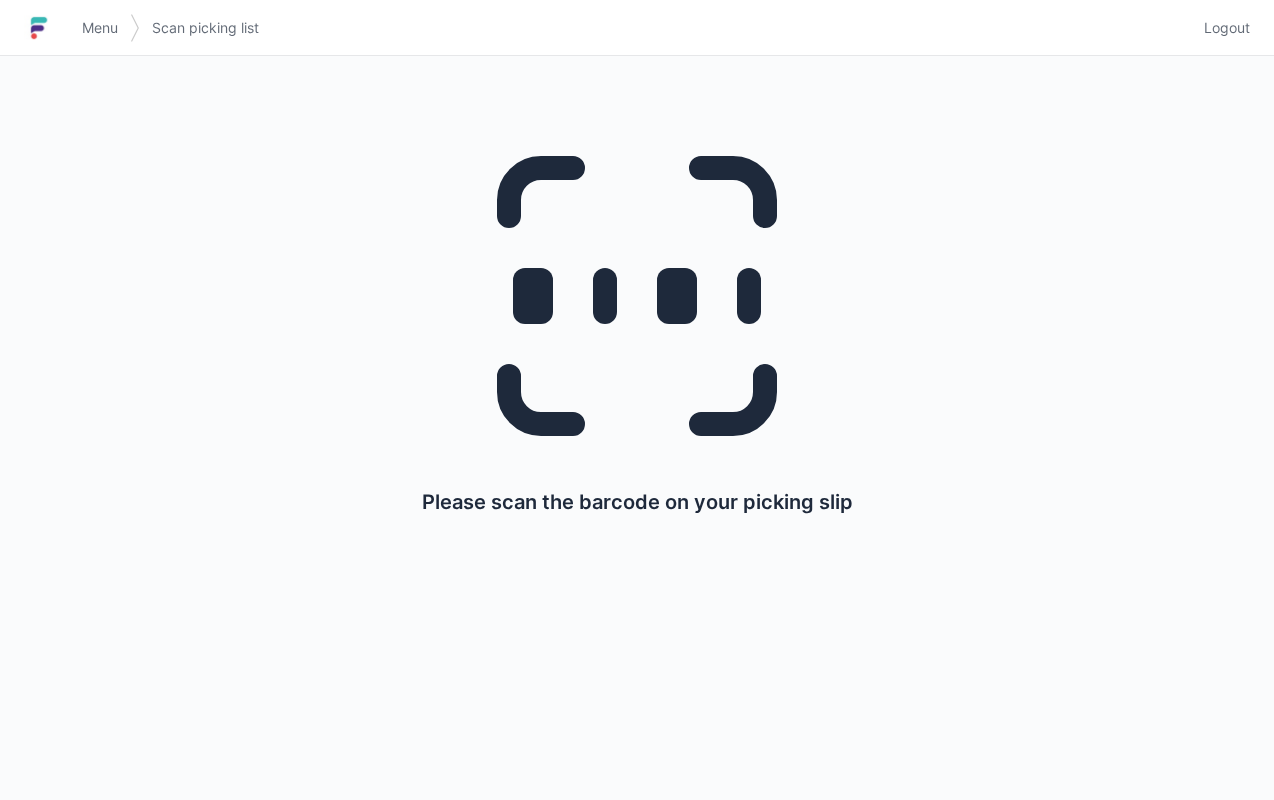 scroll, scrollTop: 0, scrollLeft: 0, axis: both 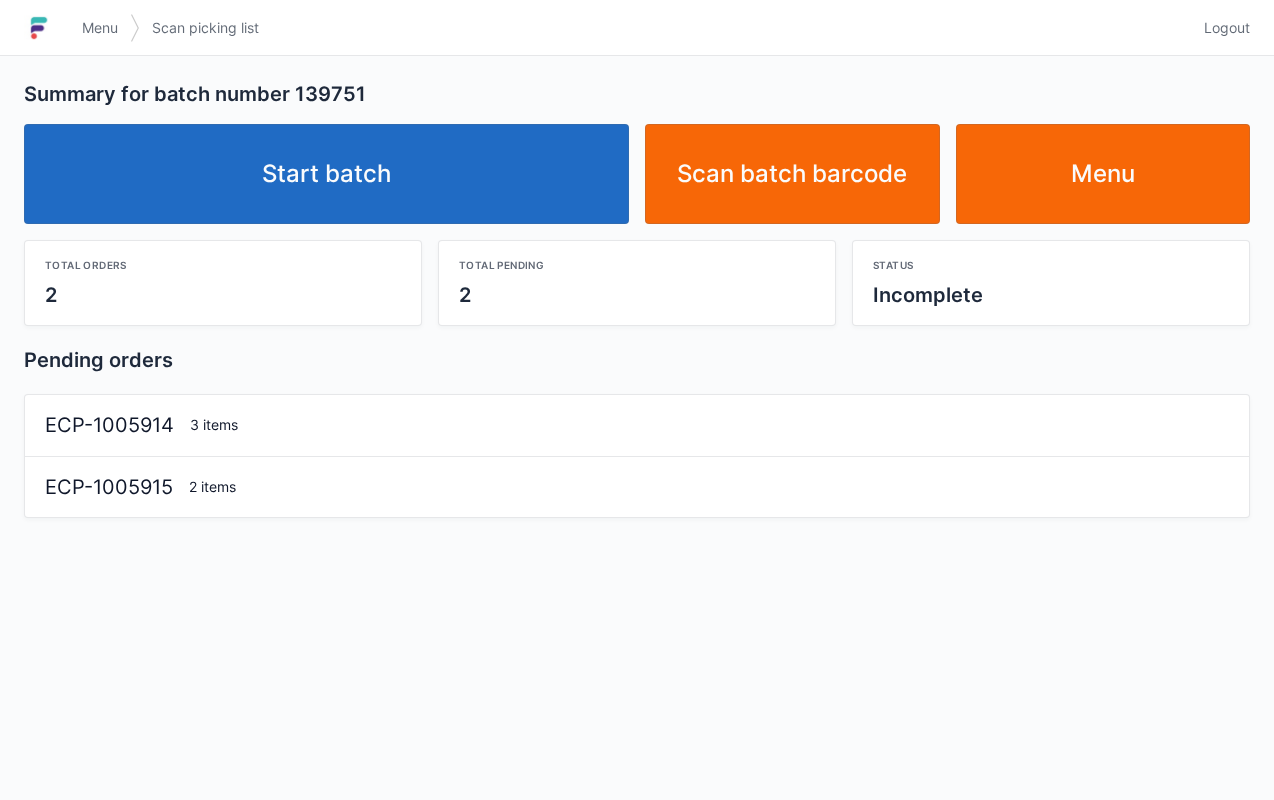 click on "Start batch" at bounding box center [326, 174] 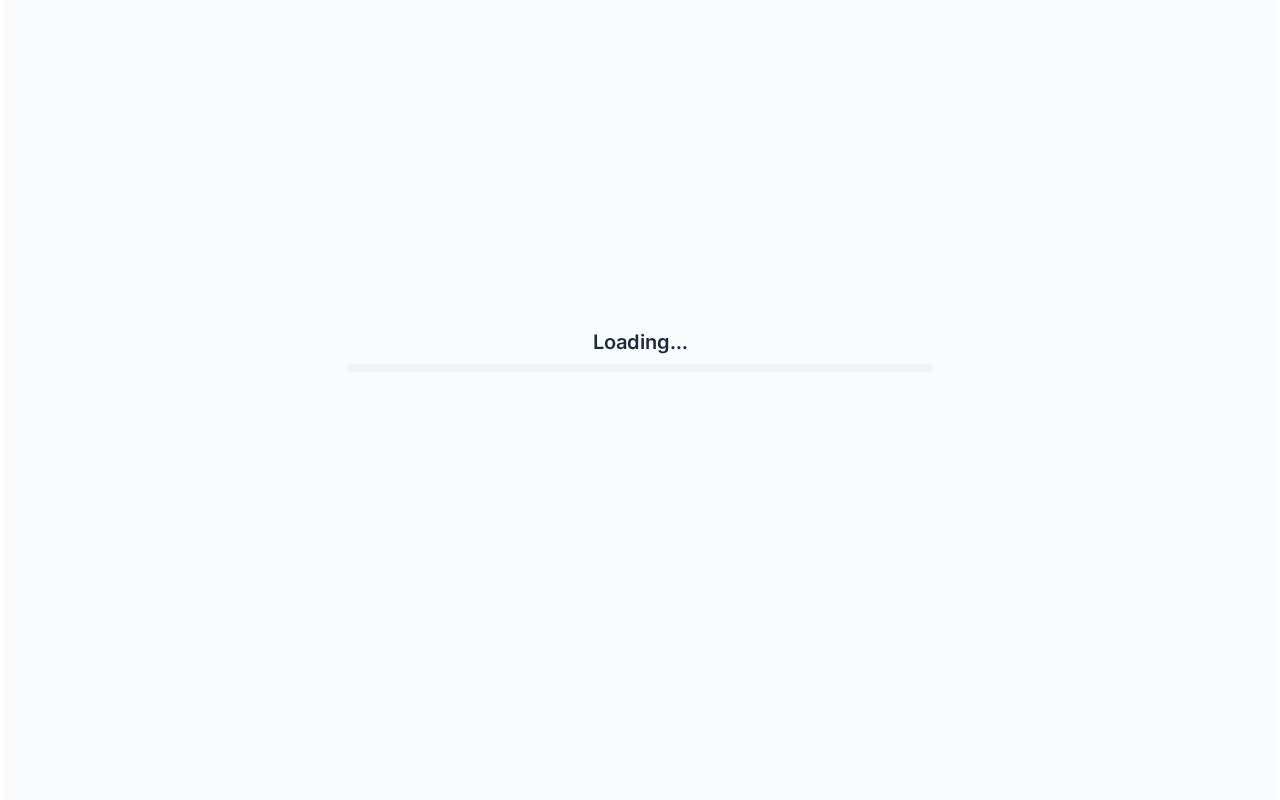 scroll, scrollTop: 0, scrollLeft: 0, axis: both 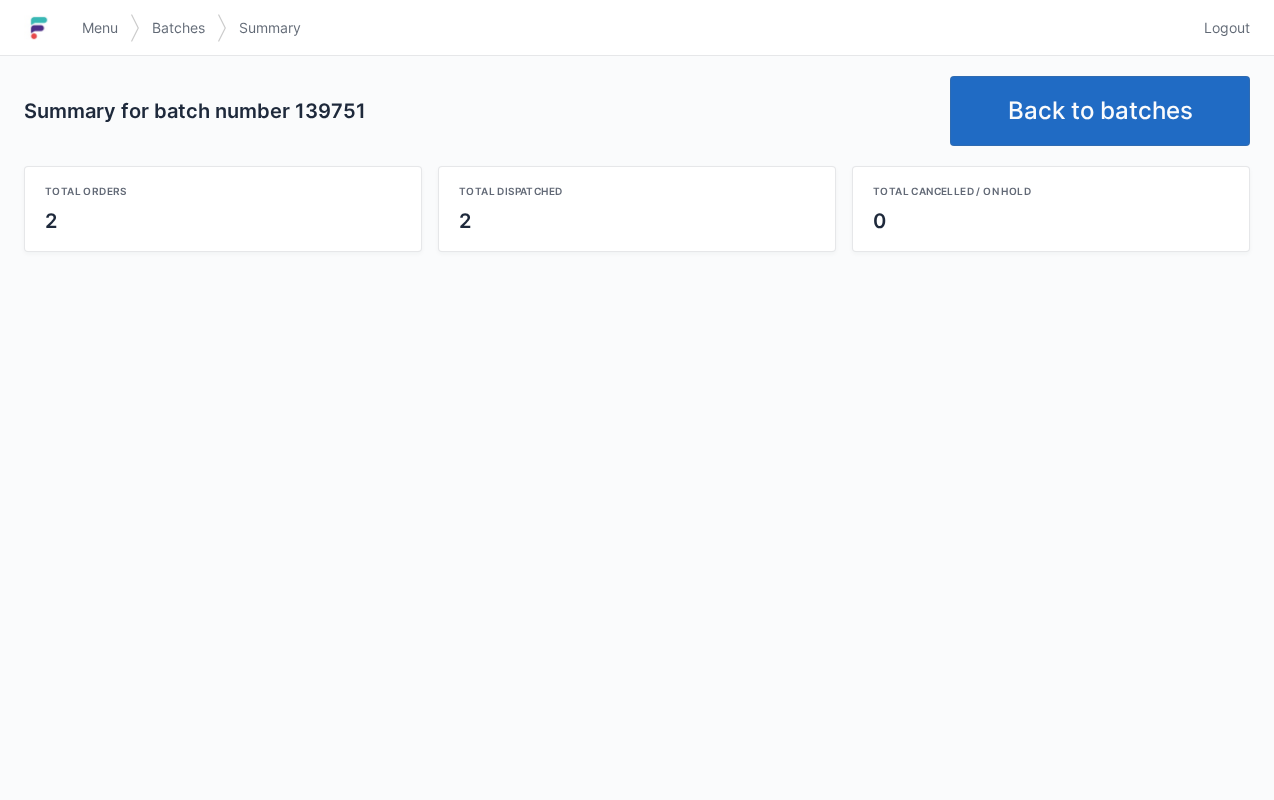 click on "Back to batches" at bounding box center [1100, 111] 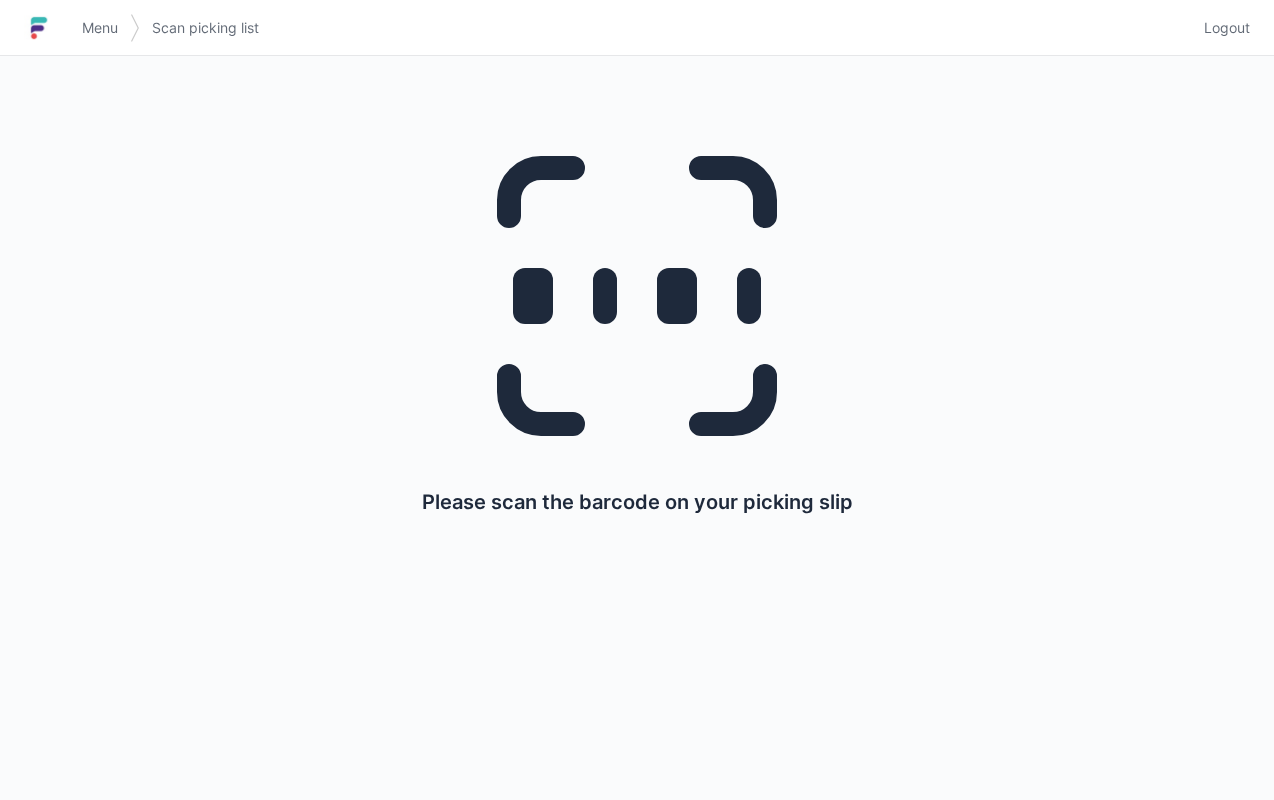 scroll, scrollTop: 0, scrollLeft: 0, axis: both 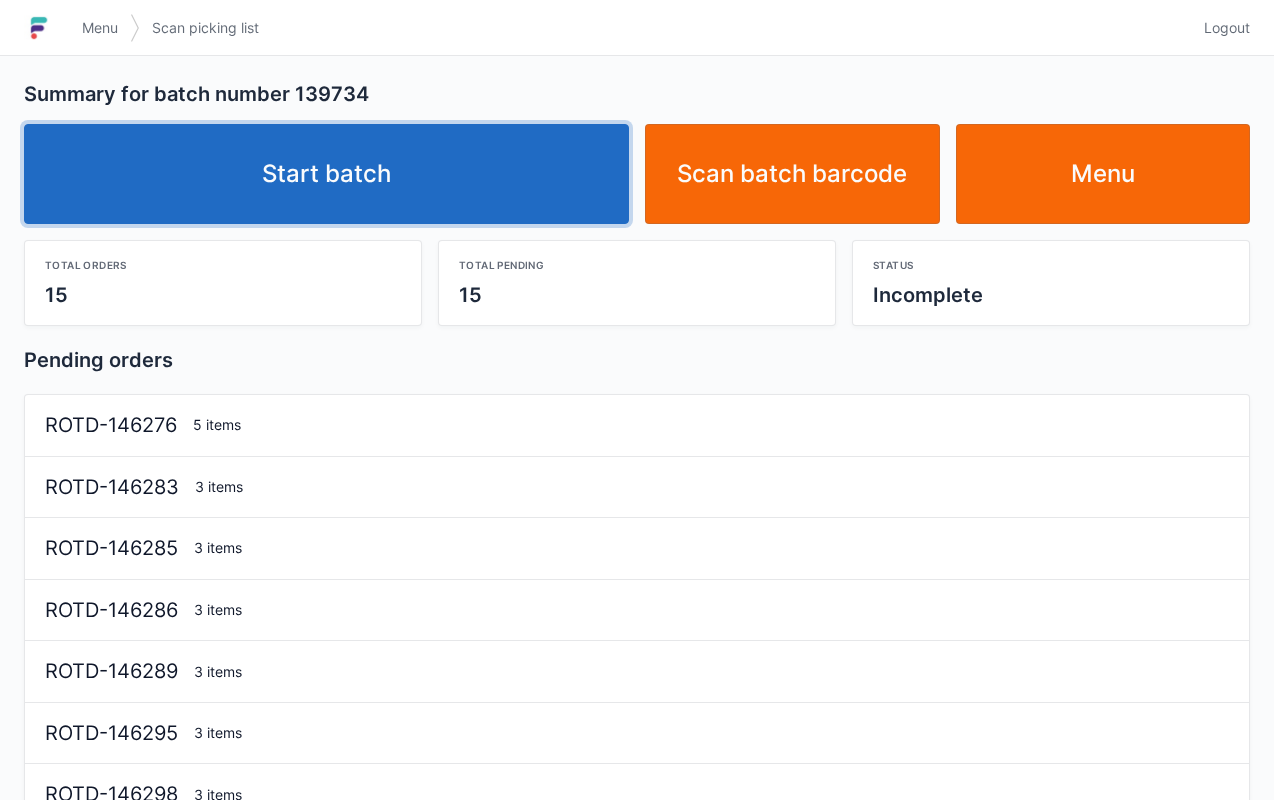 click on "Start batch" at bounding box center [326, 174] 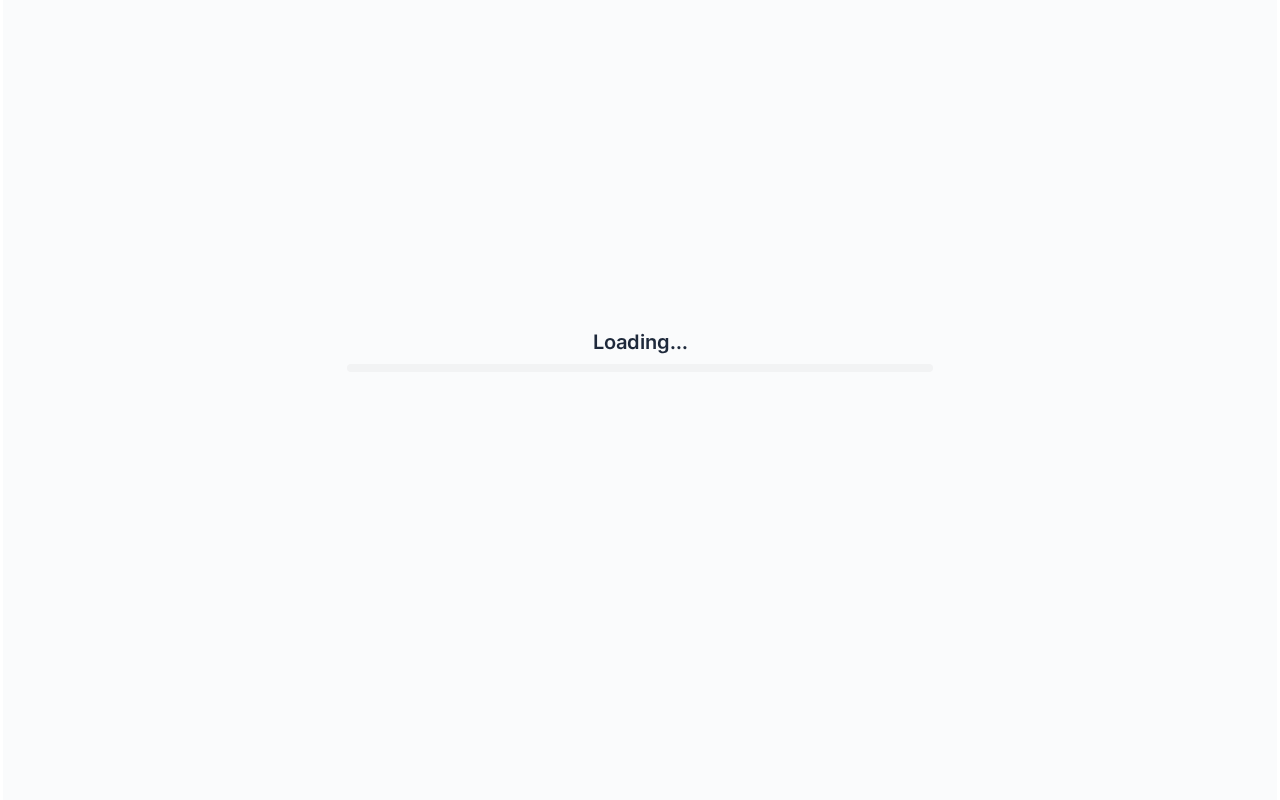 scroll, scrollTop: 0, scrollLeft: 0, axis: both 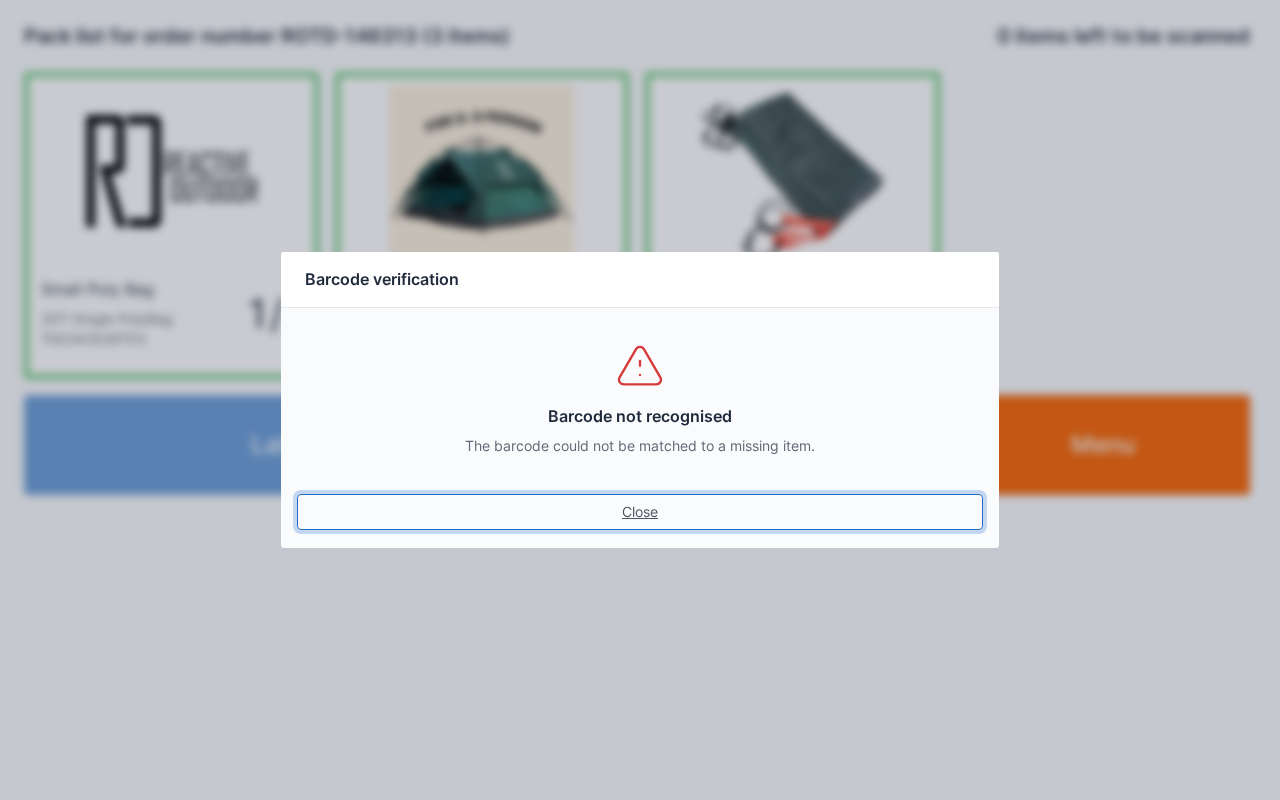 click on "Close" at bounding box center (640, 512) 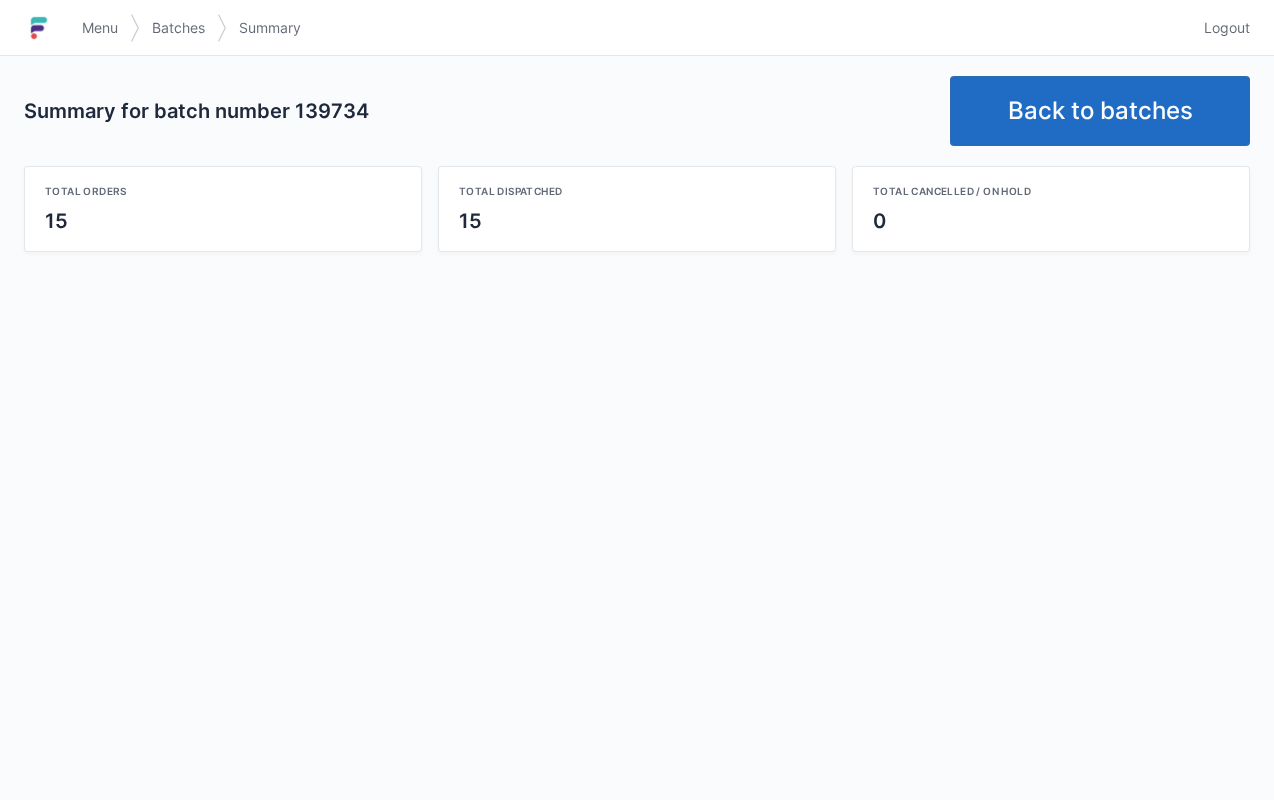 scroll, scrollTop: 0, scrollLeft: 0, axis: both 